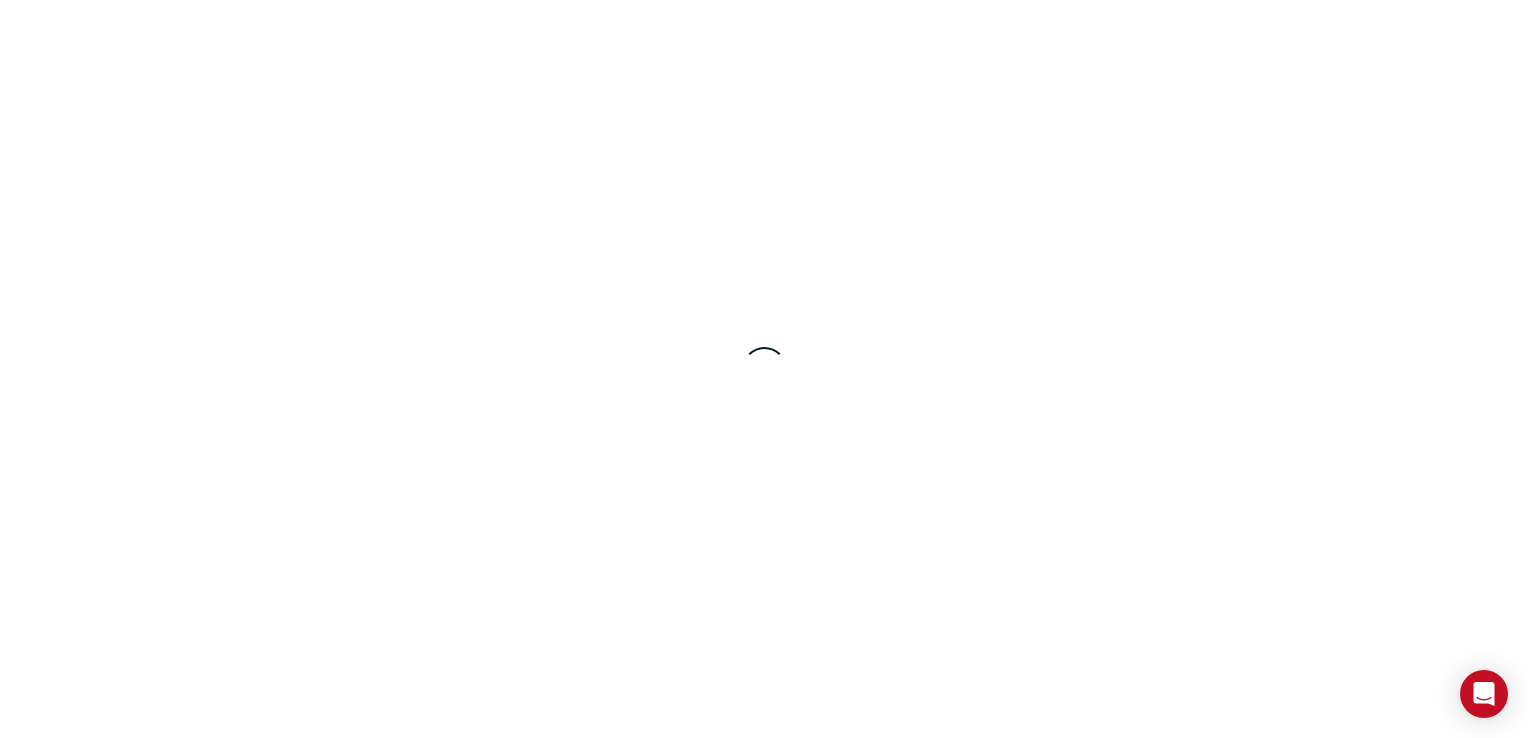scroll, scrollTop: 0, scrollLeft: 0, axis: both 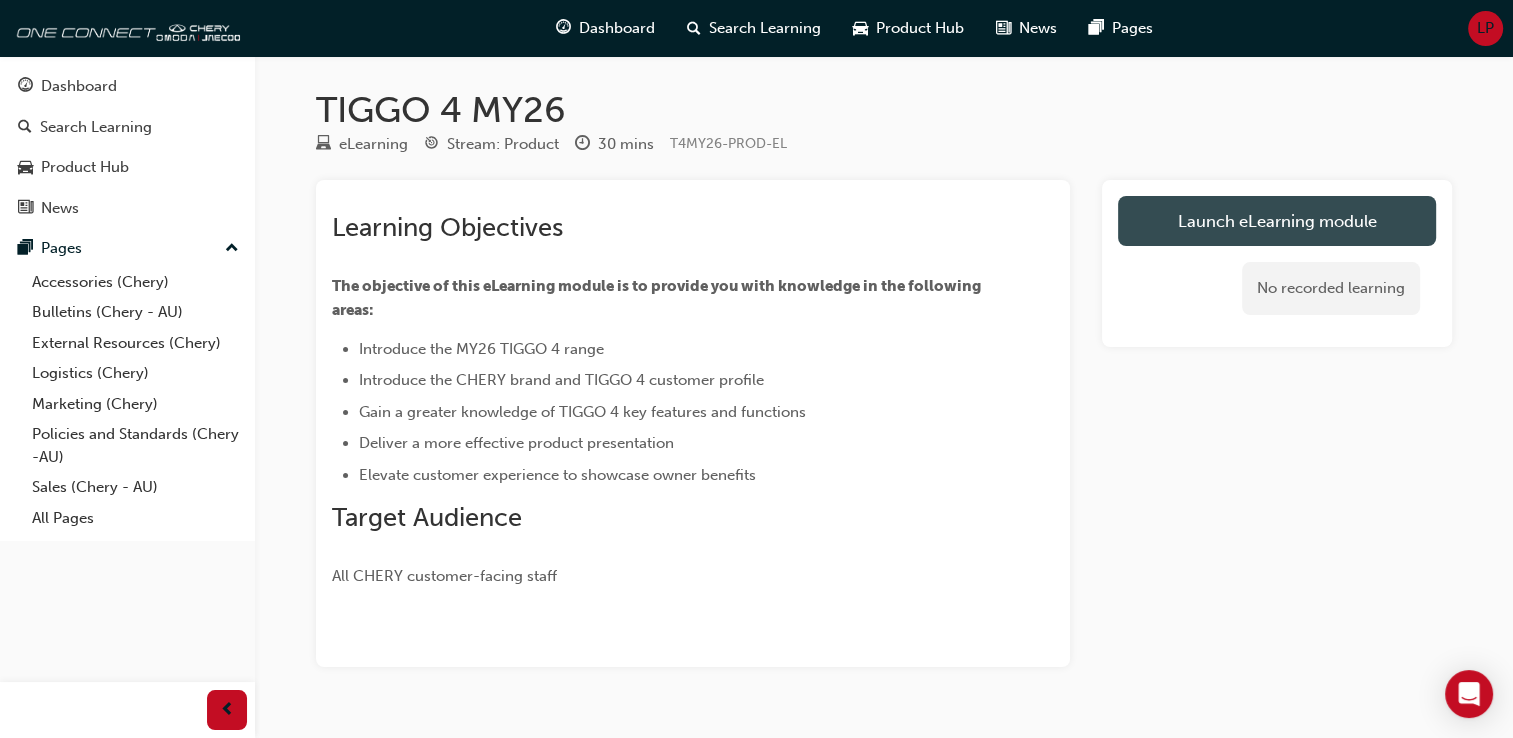click on "Launch eLearning module" at bounding box center [1277, 221] 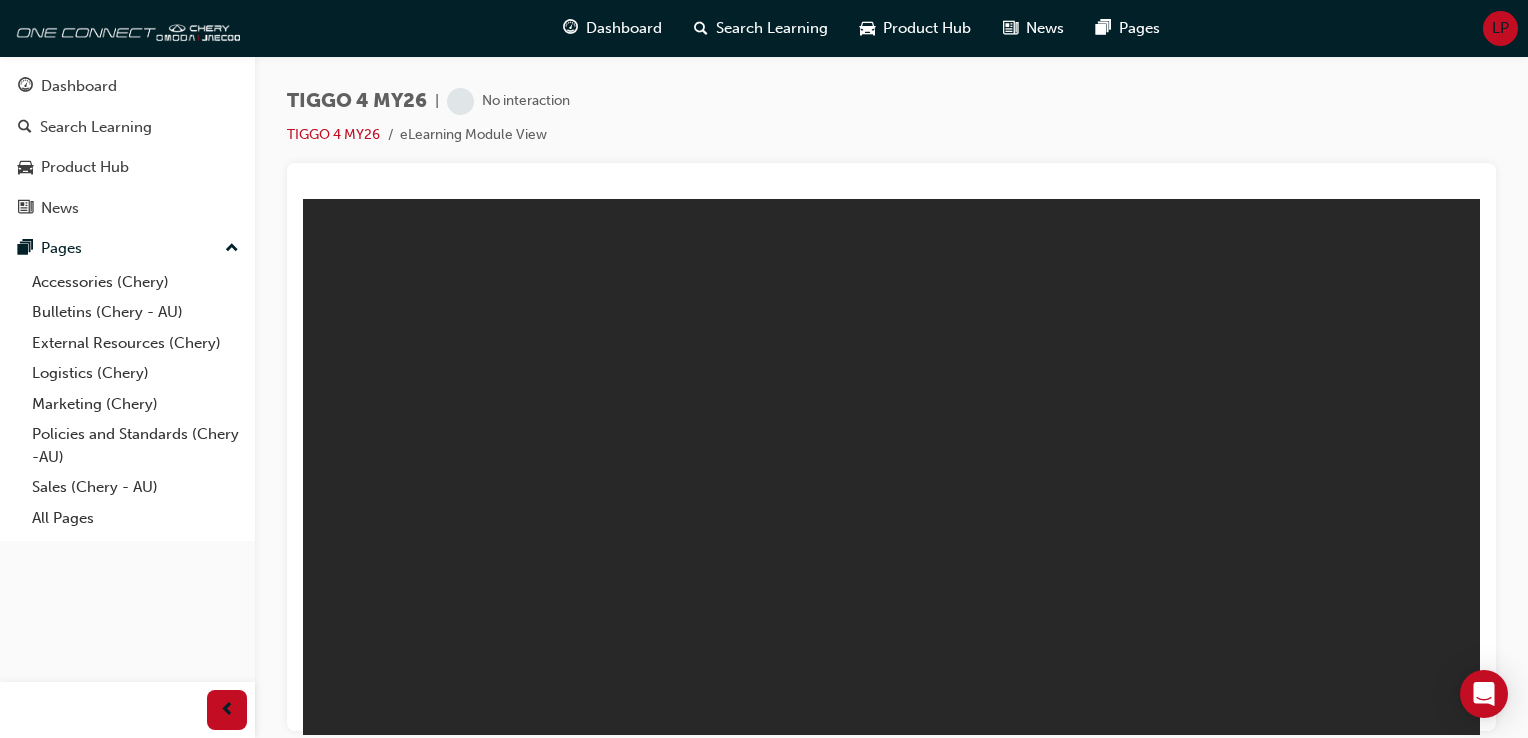 scroll, scrollTop: 0, scrollLeft: 0, axis: both 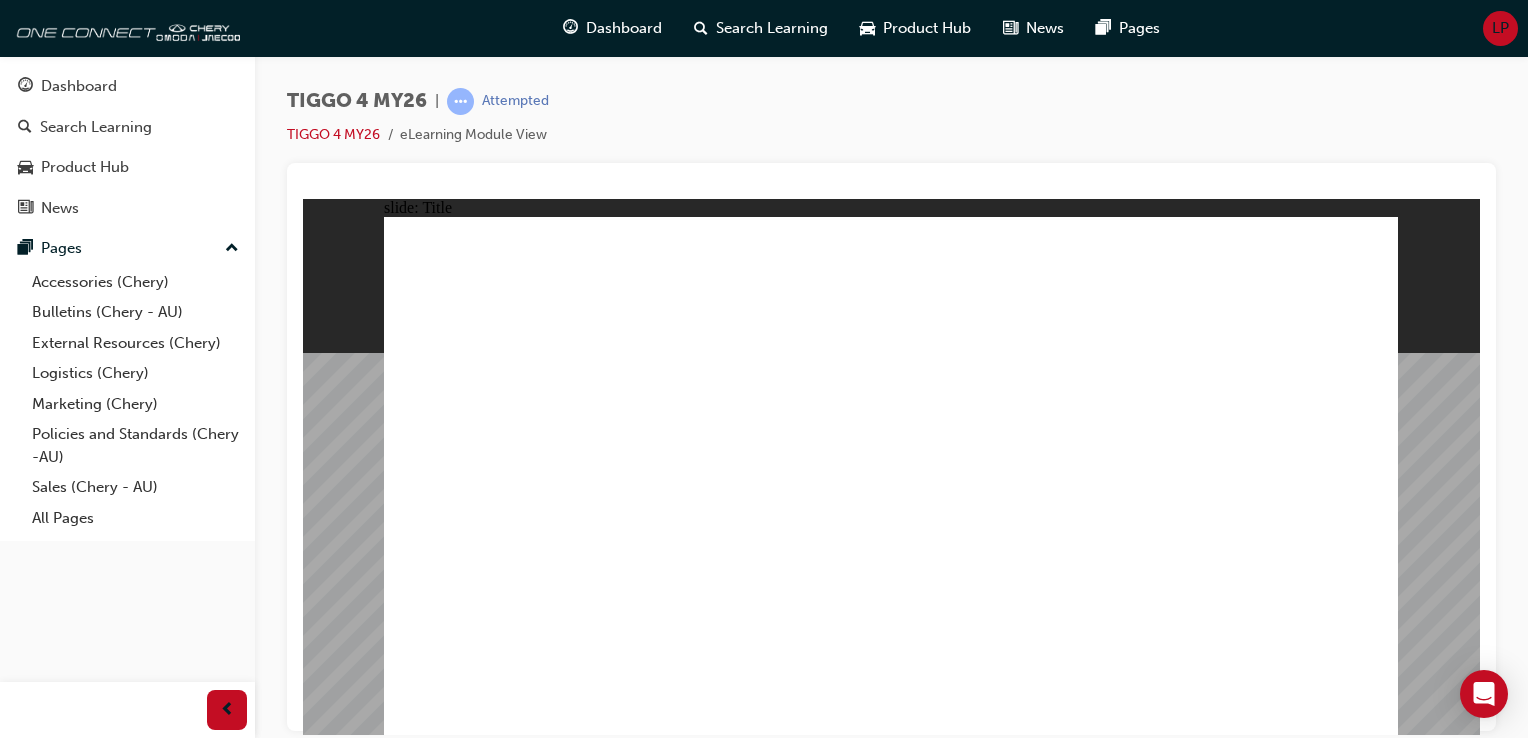 click 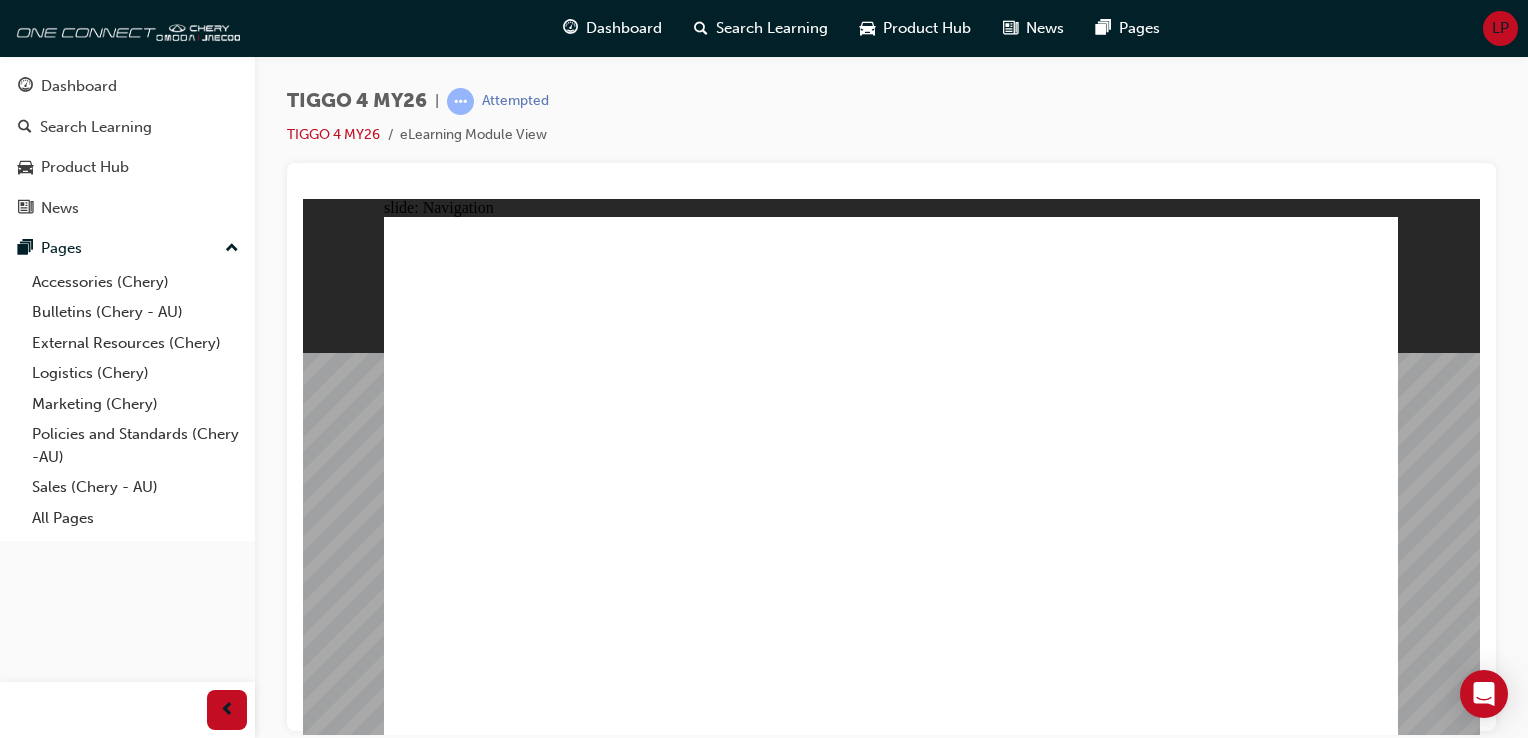 click 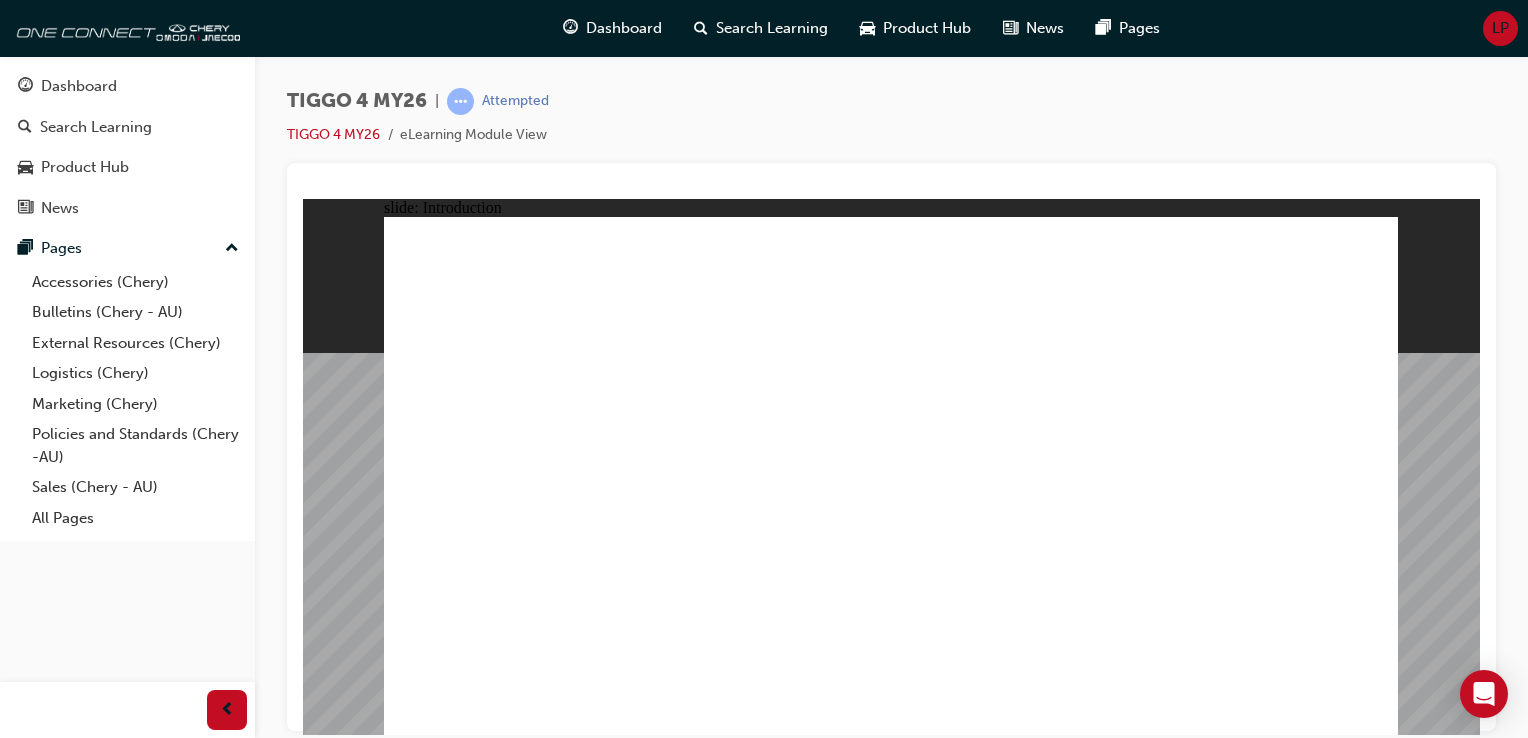 click 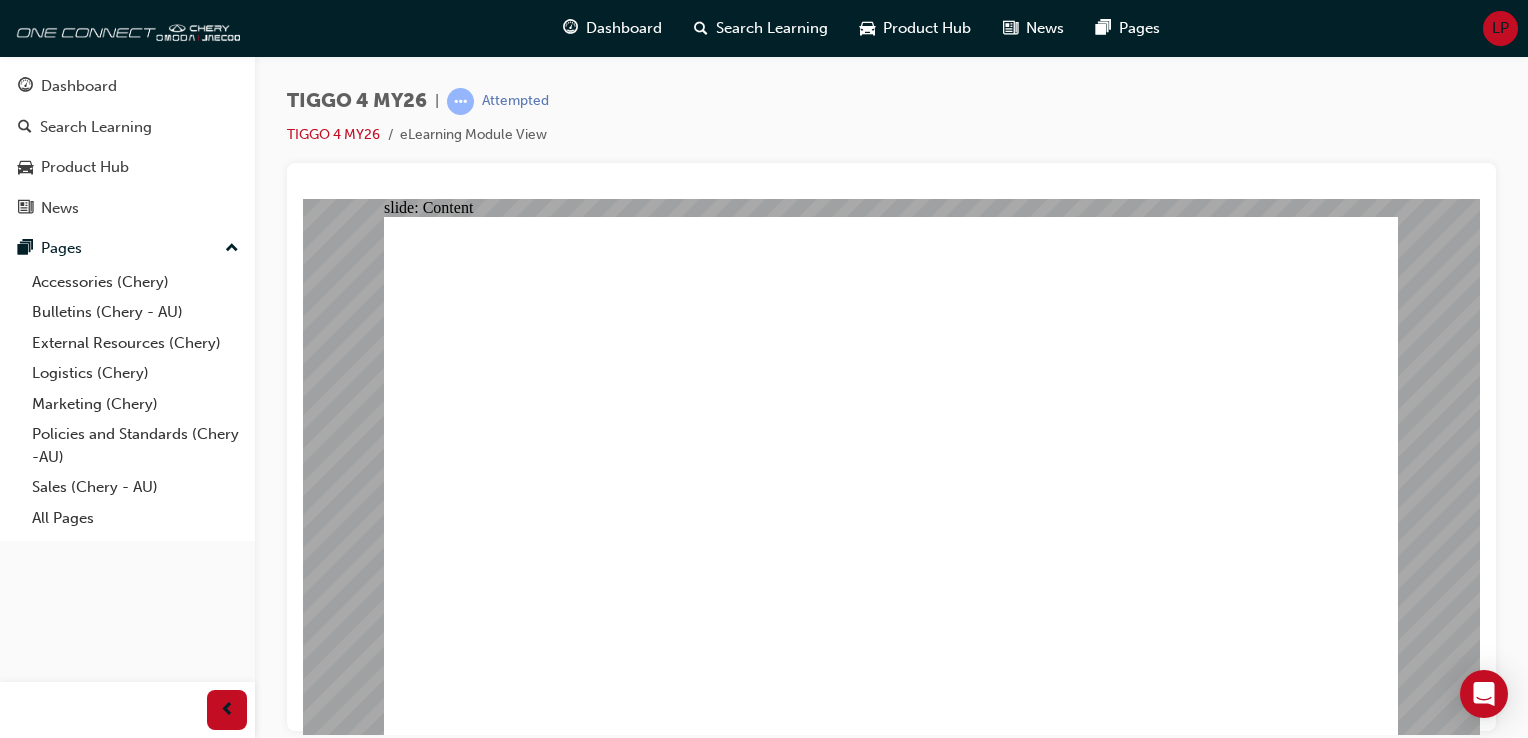 click 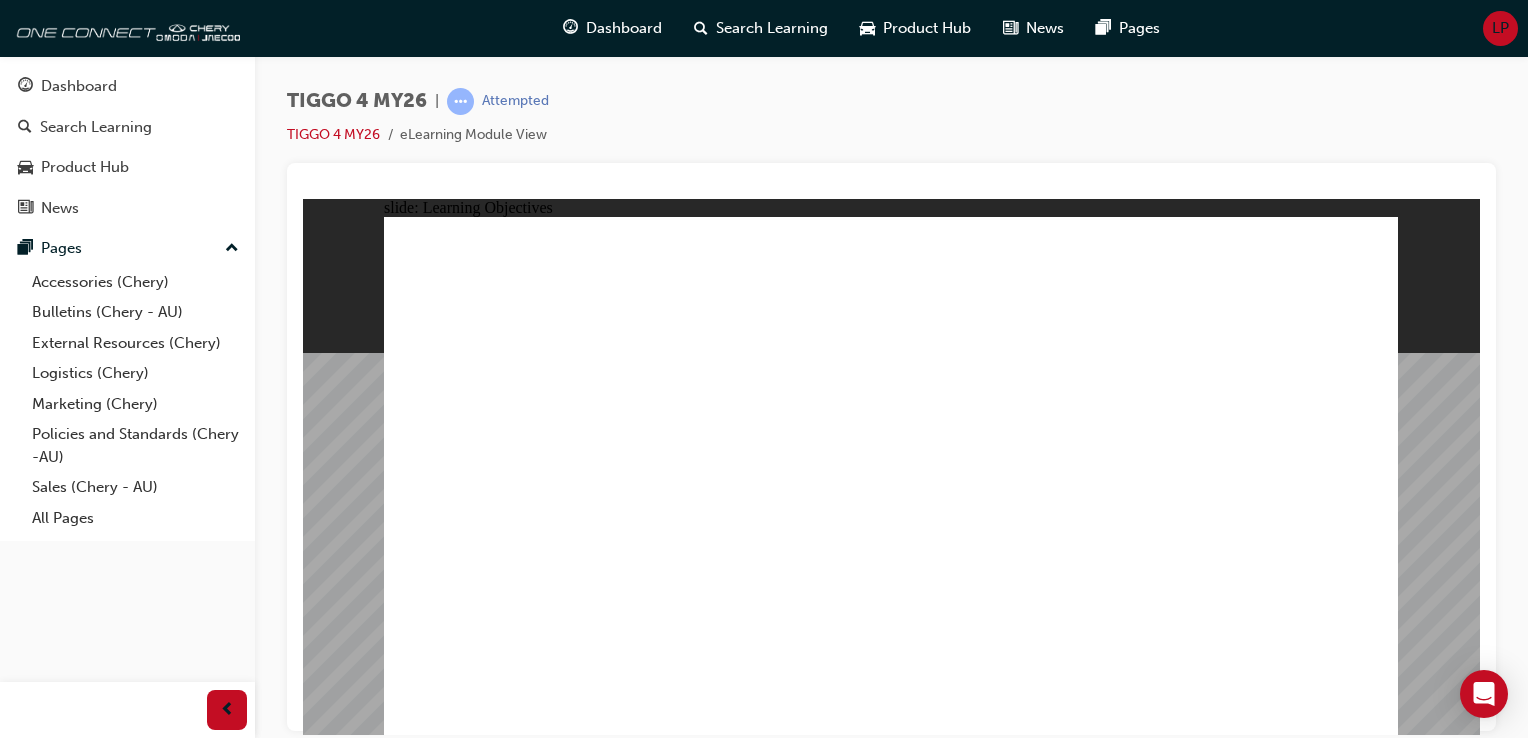 click 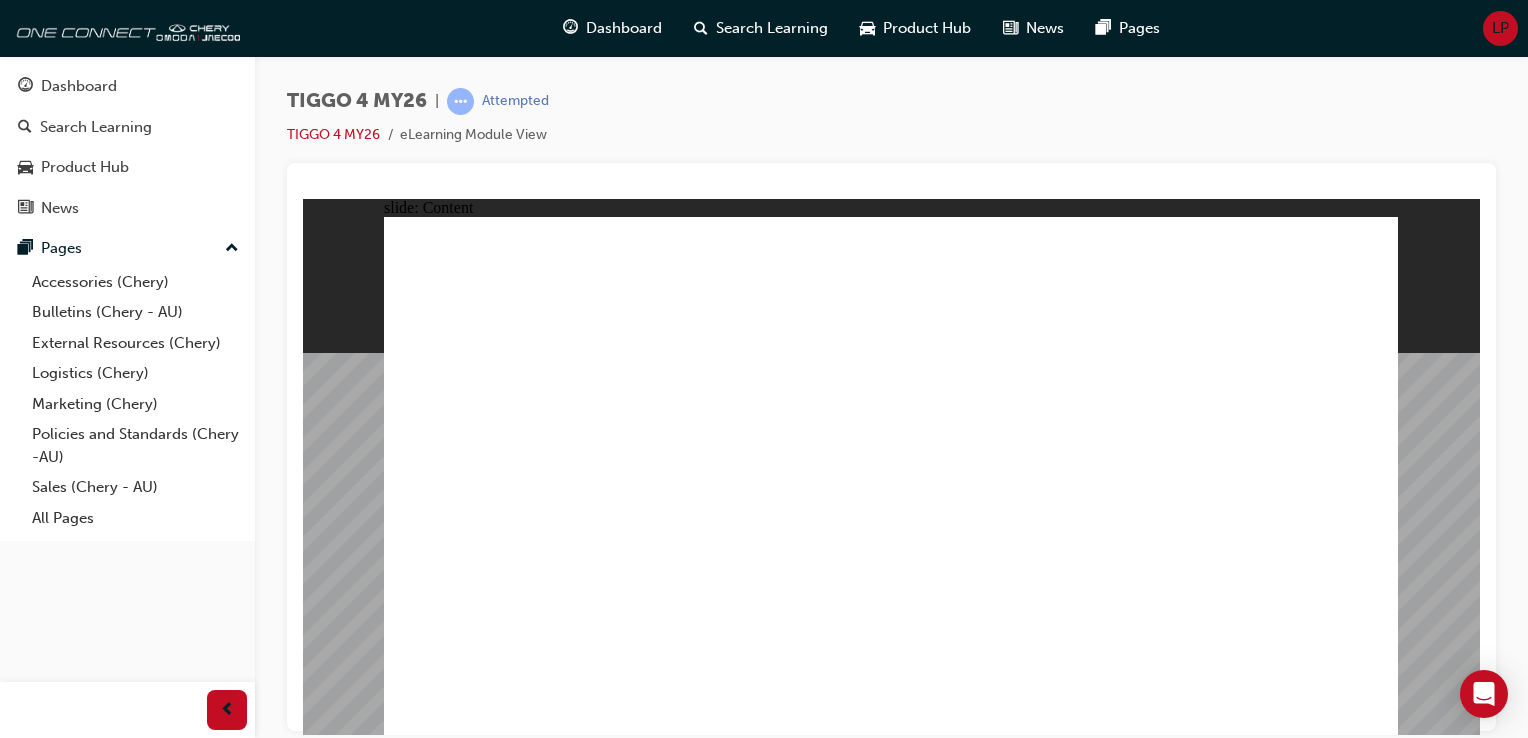 click 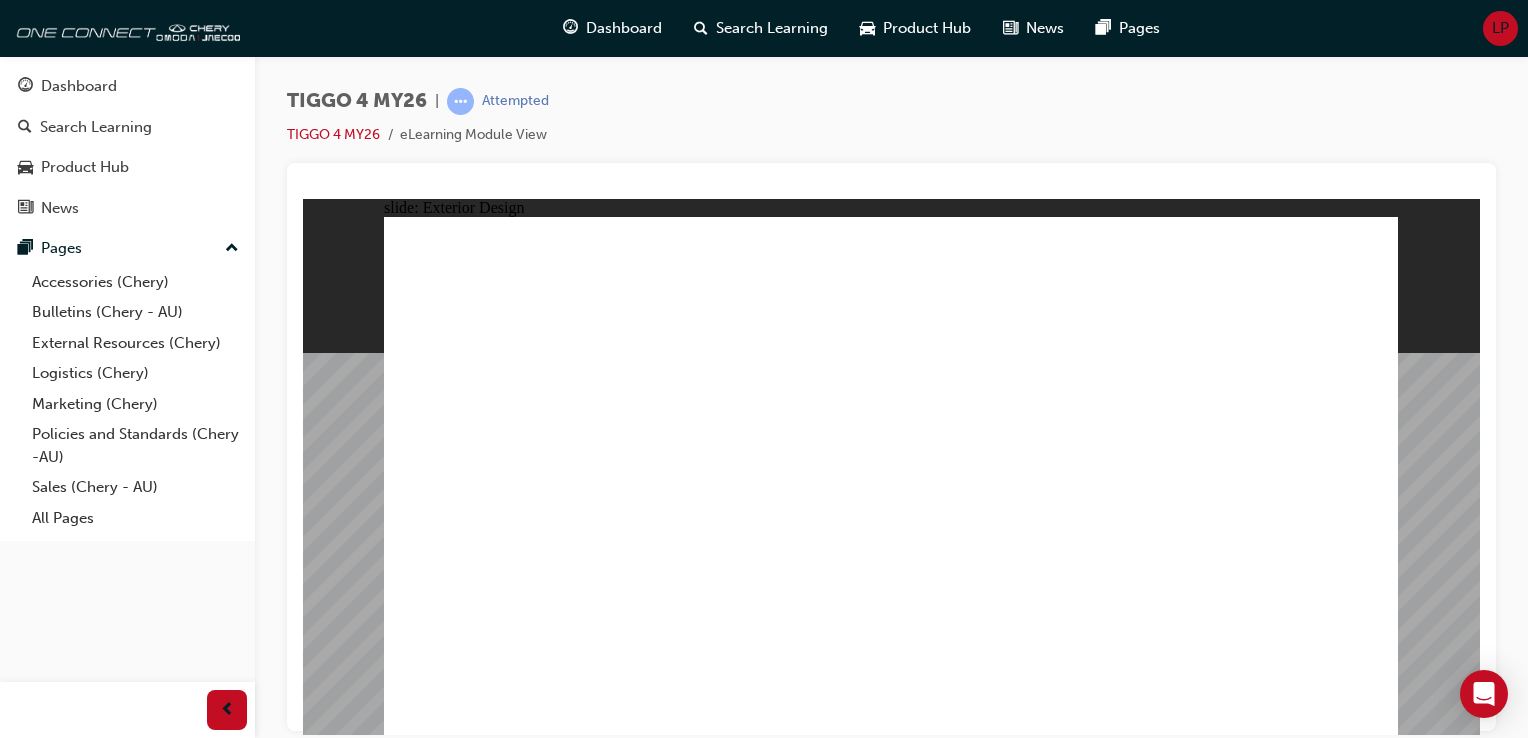 click 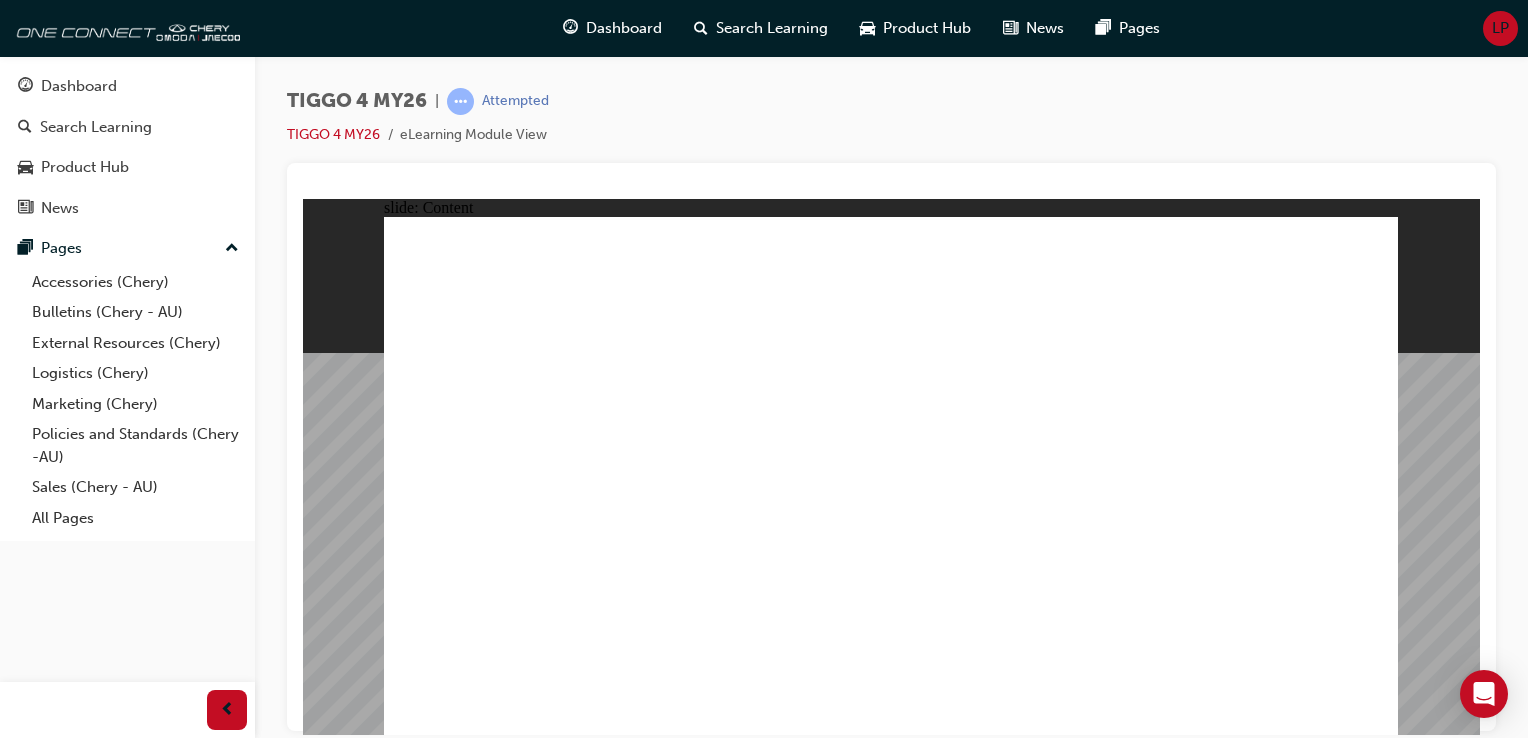click 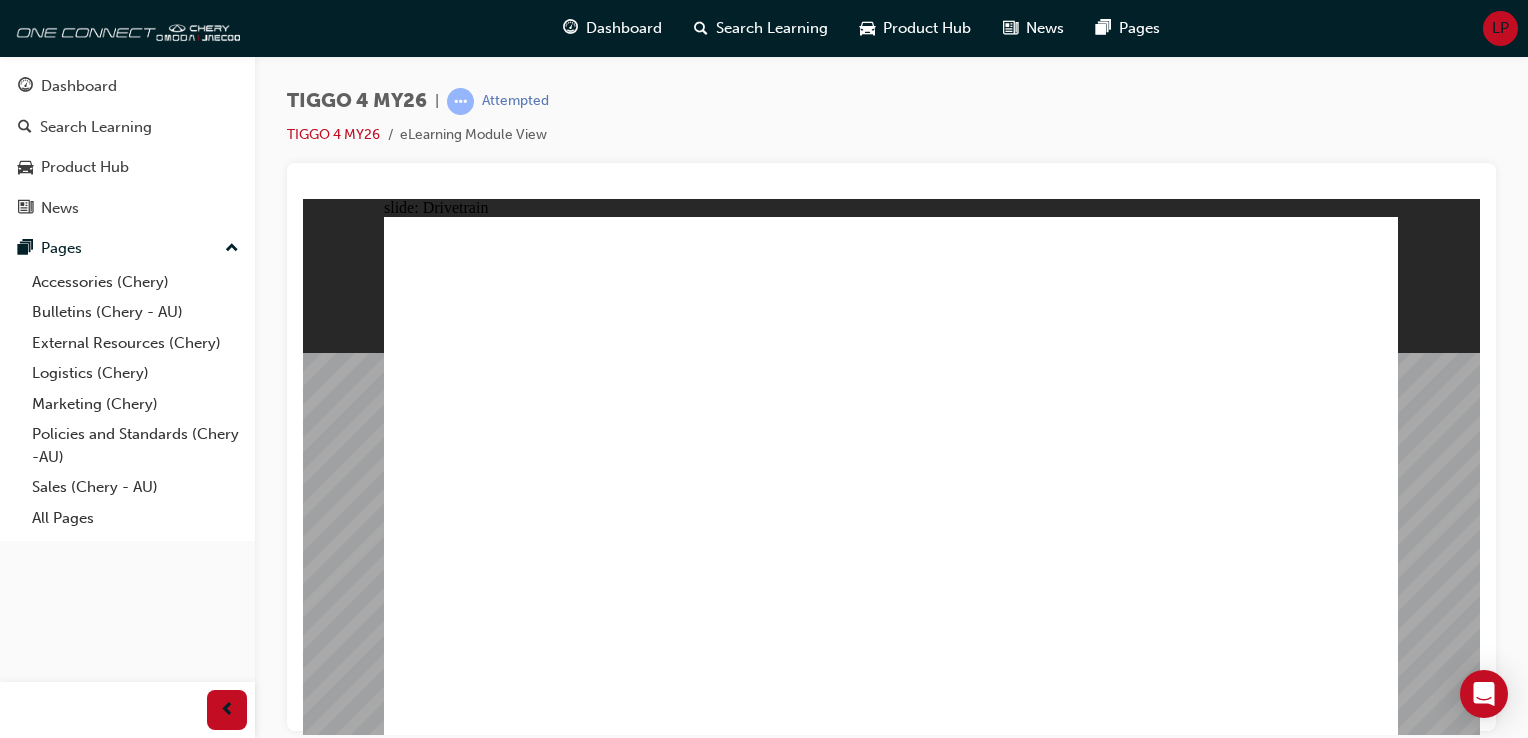 click 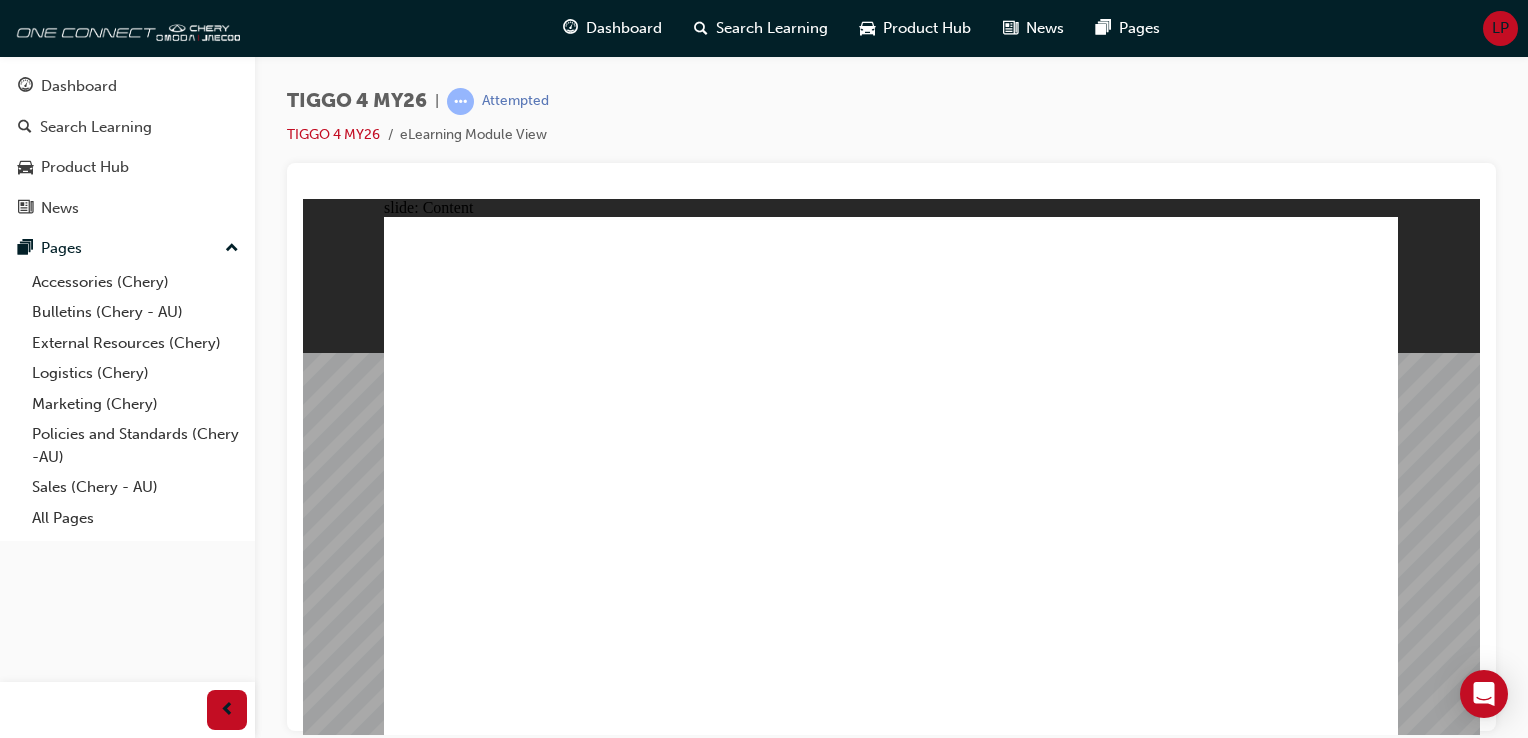 click 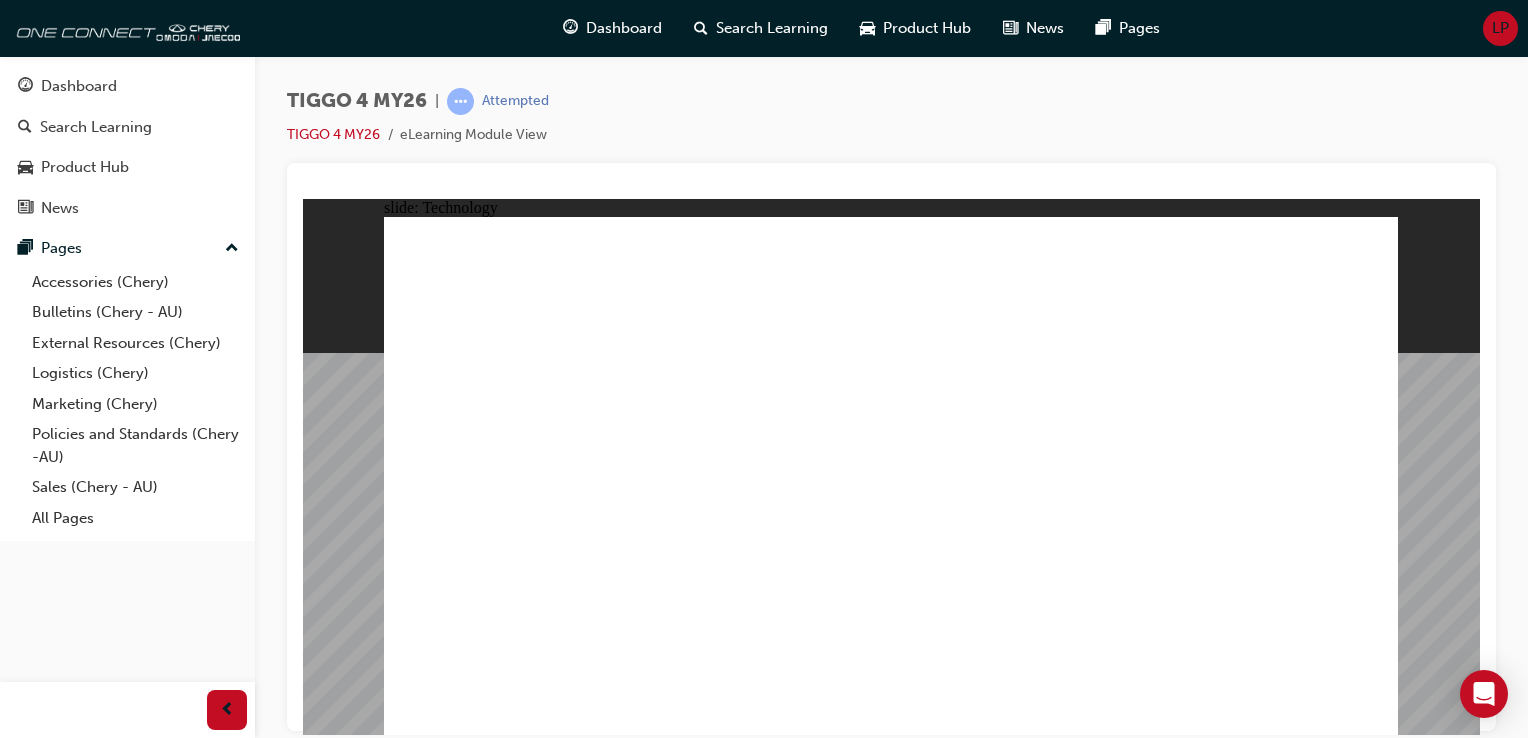 click 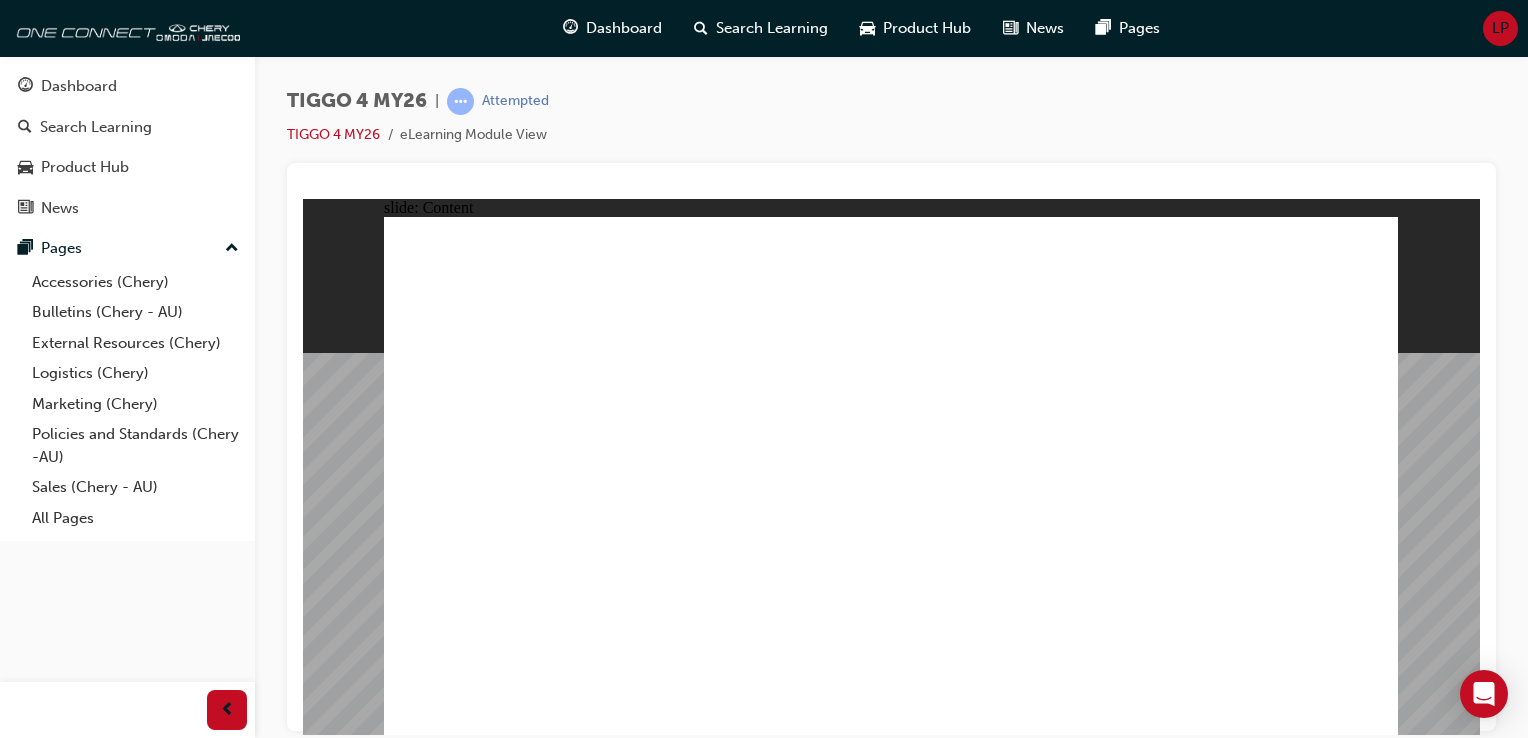 click 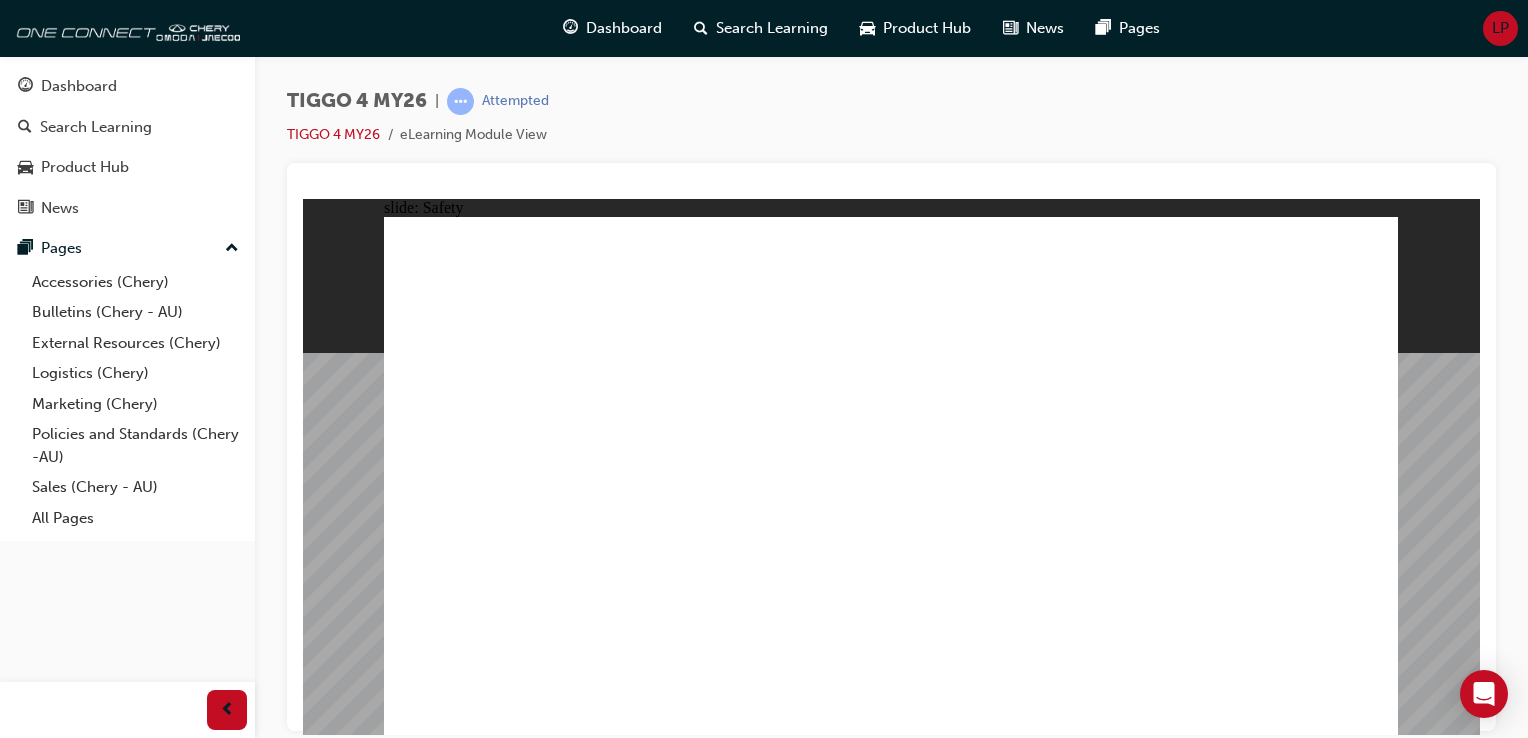 click 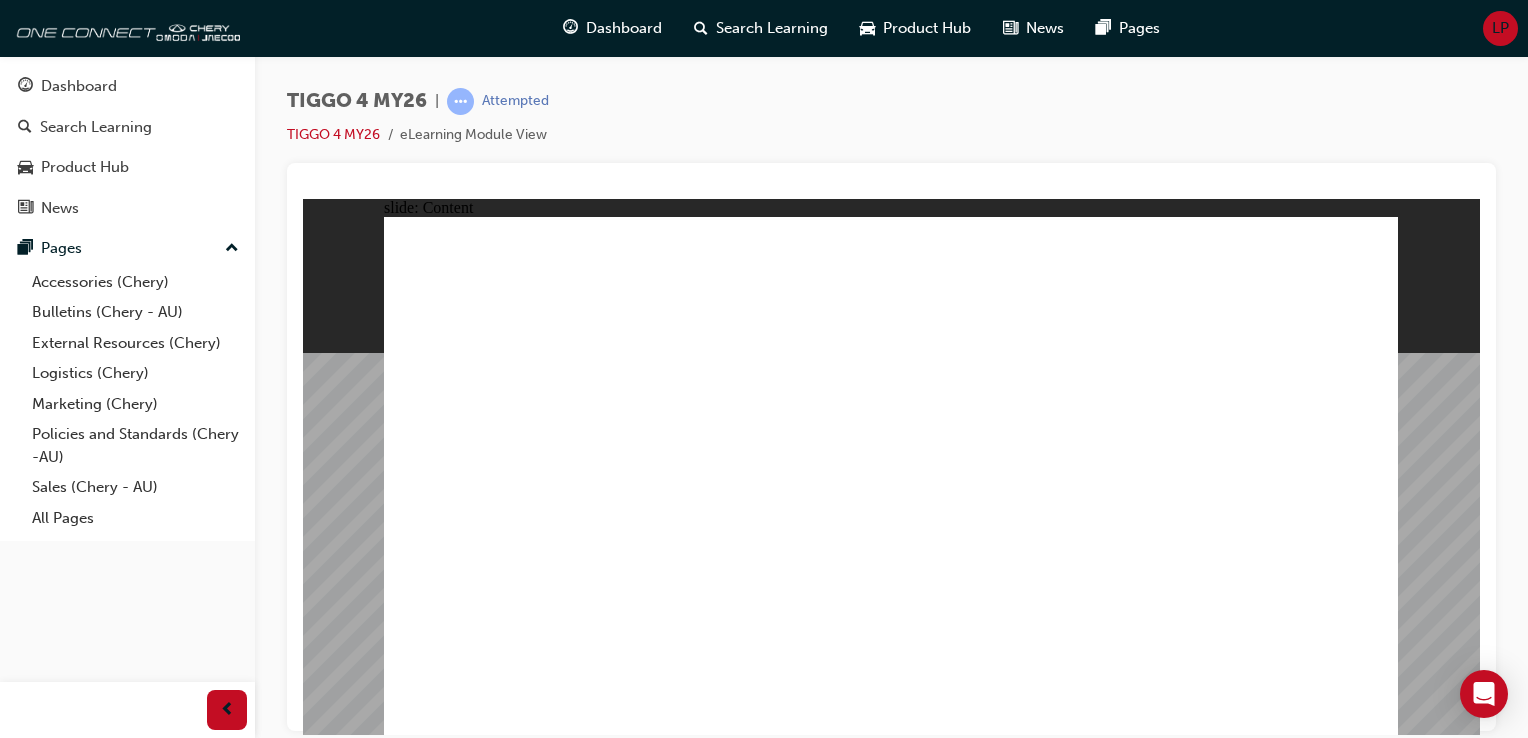 click 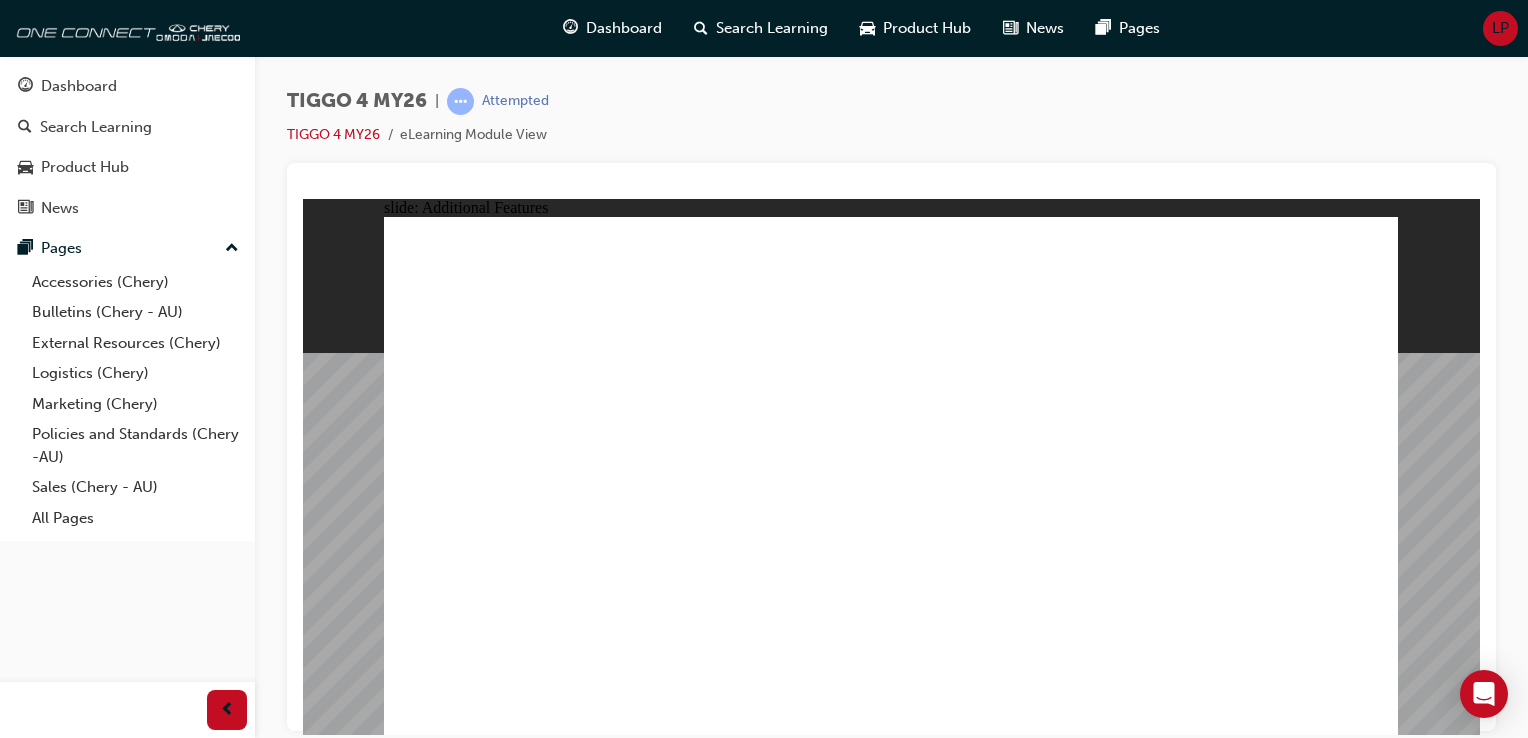 click 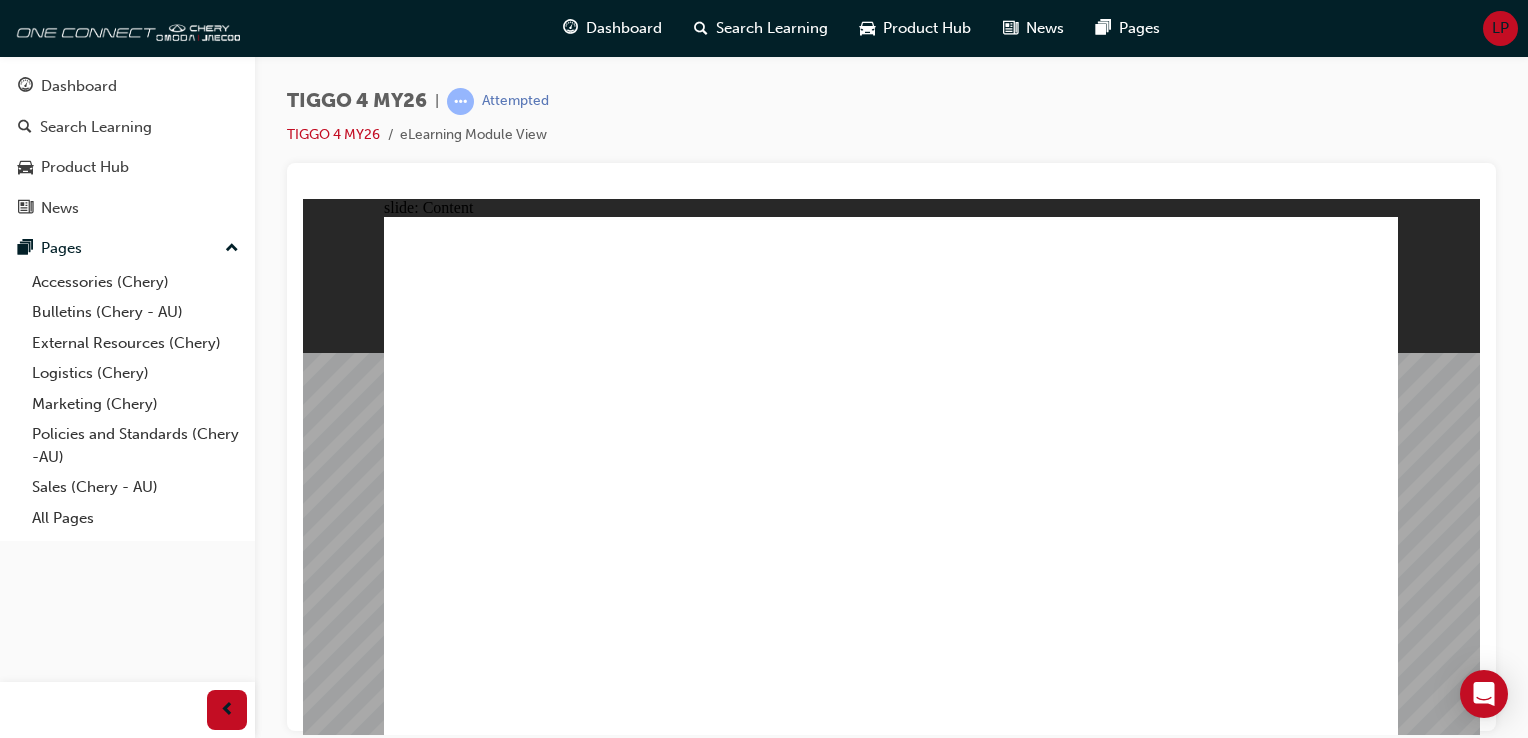 click 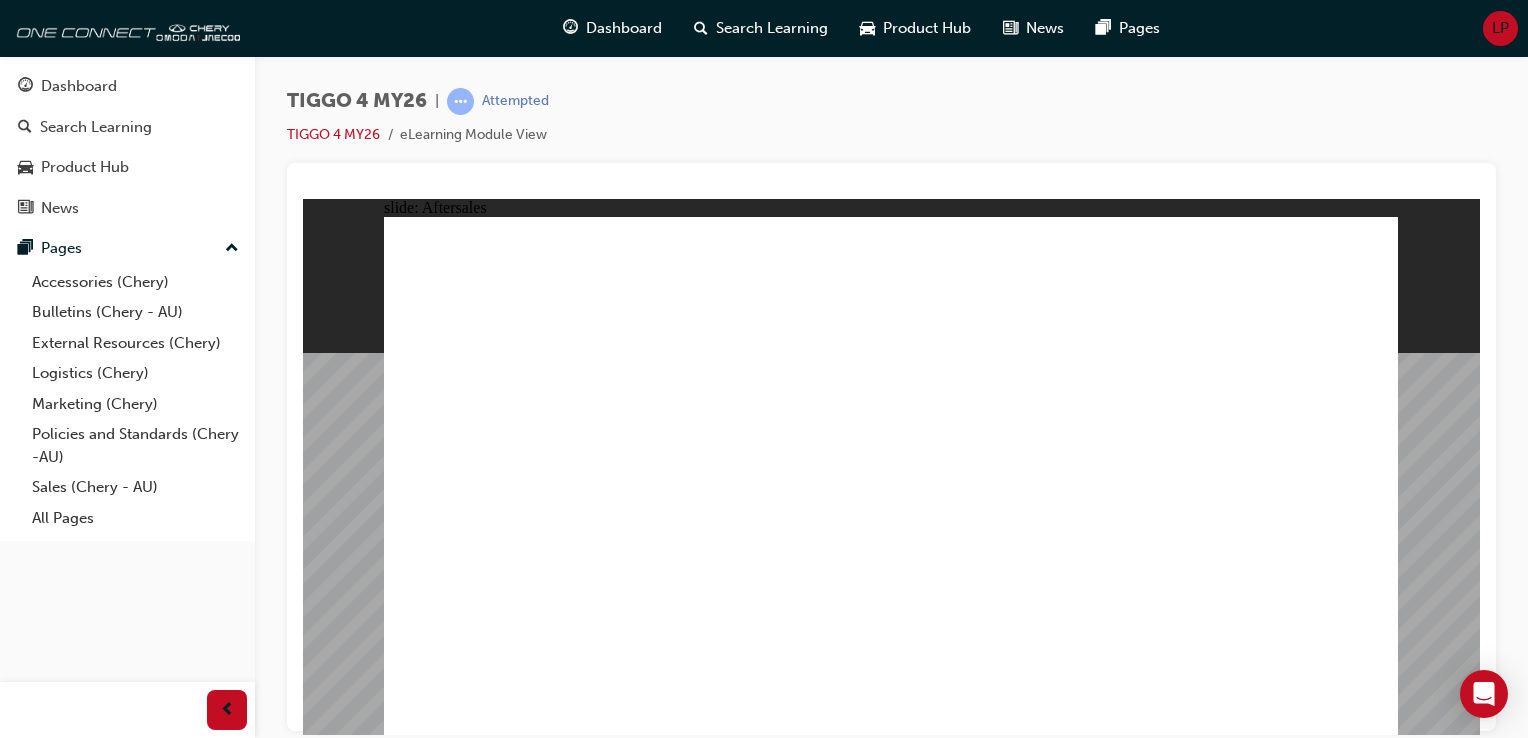 click 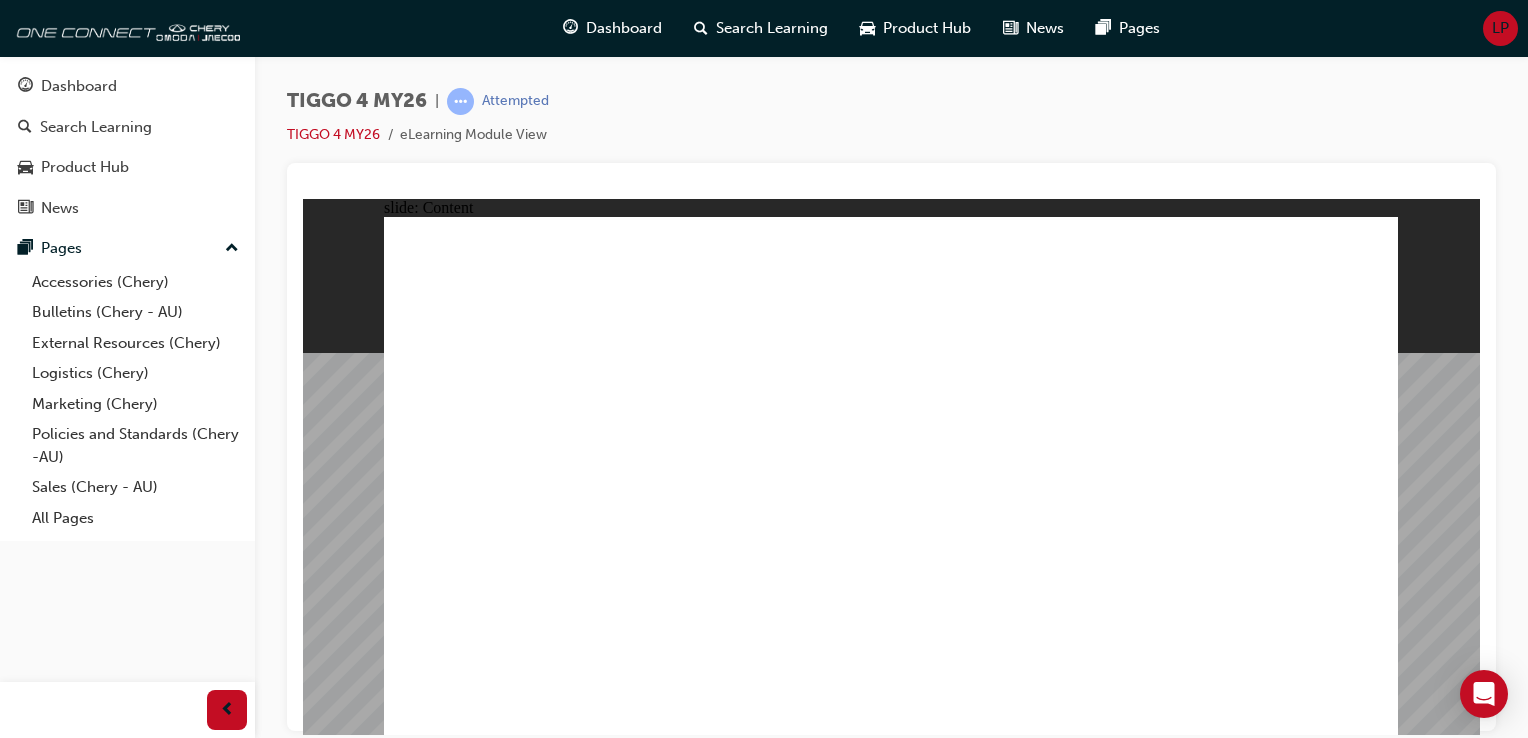 click 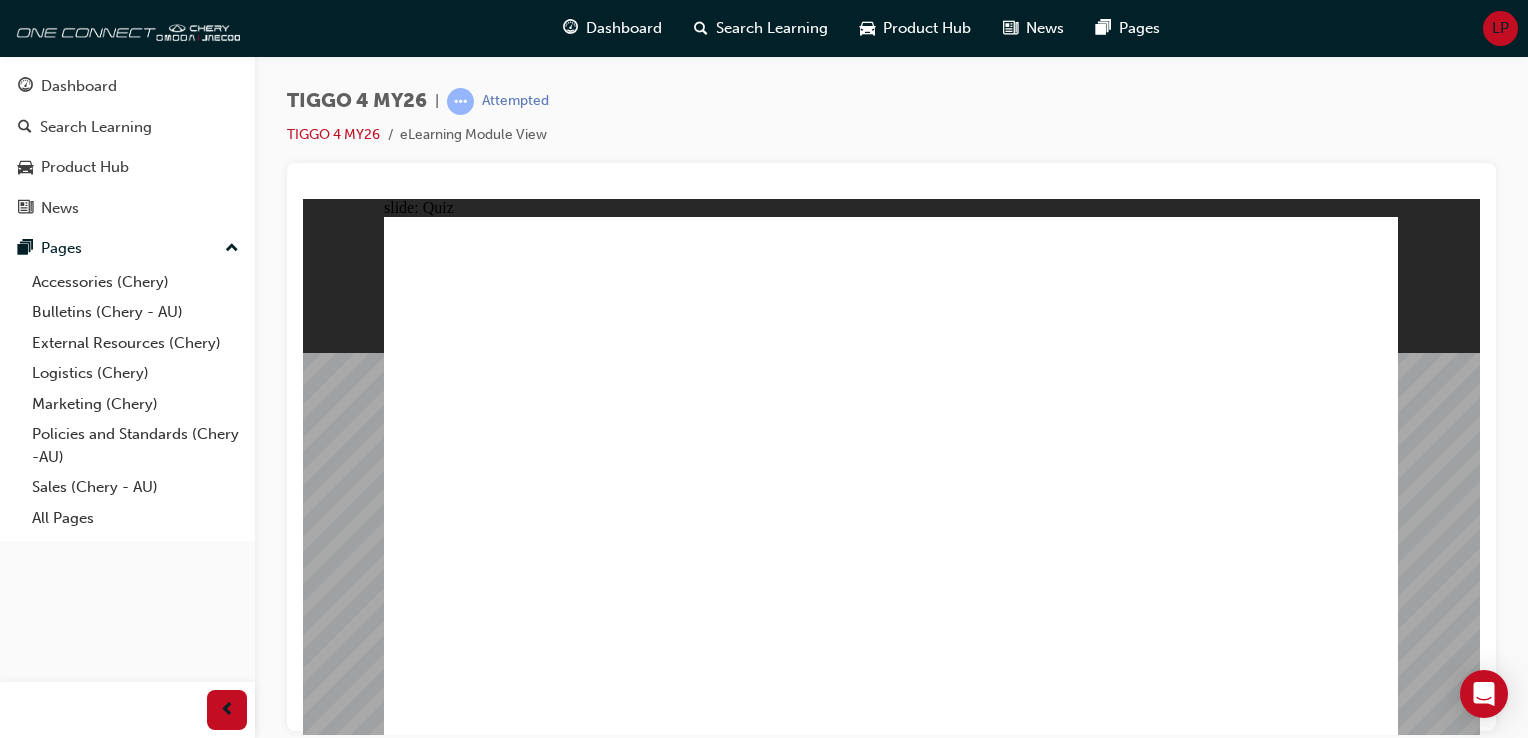 click 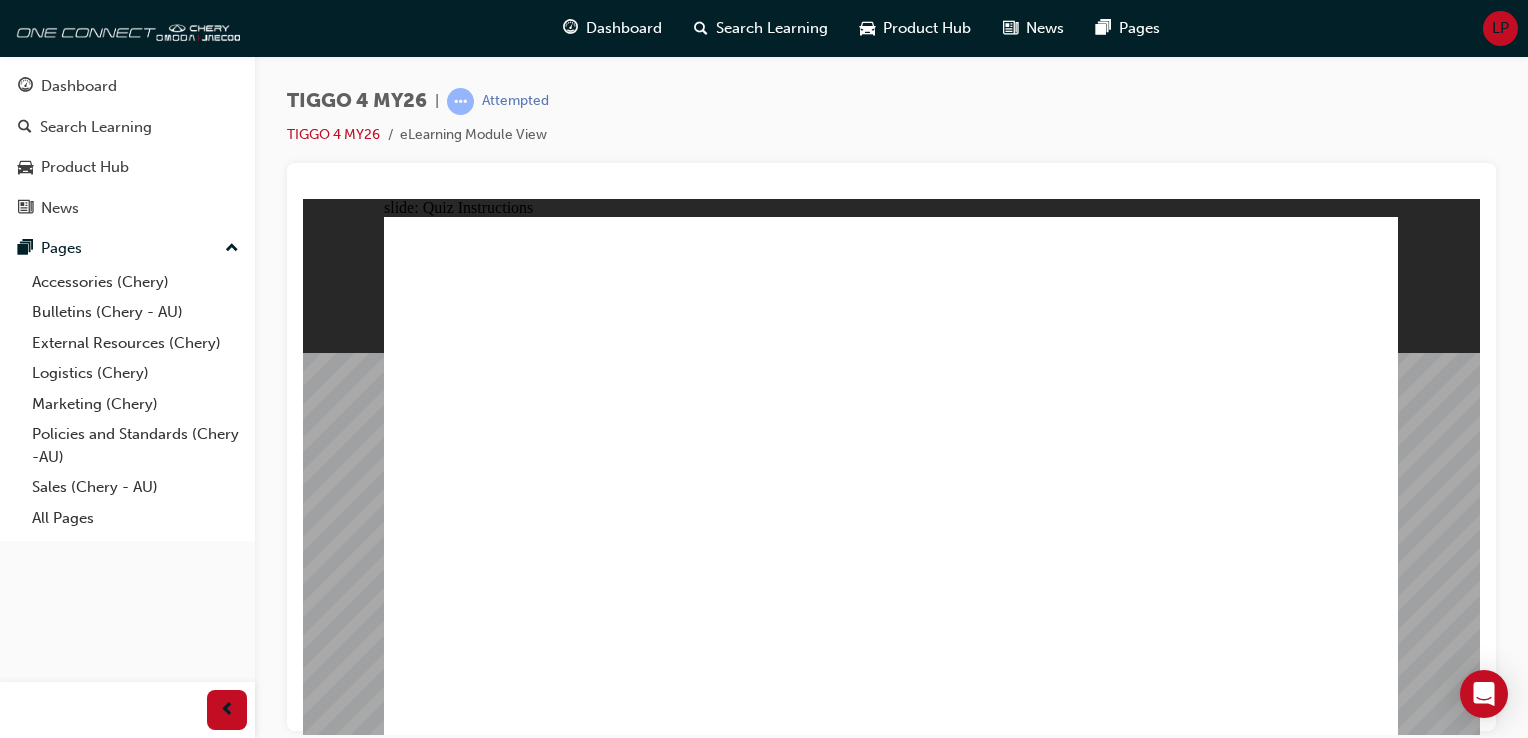 click 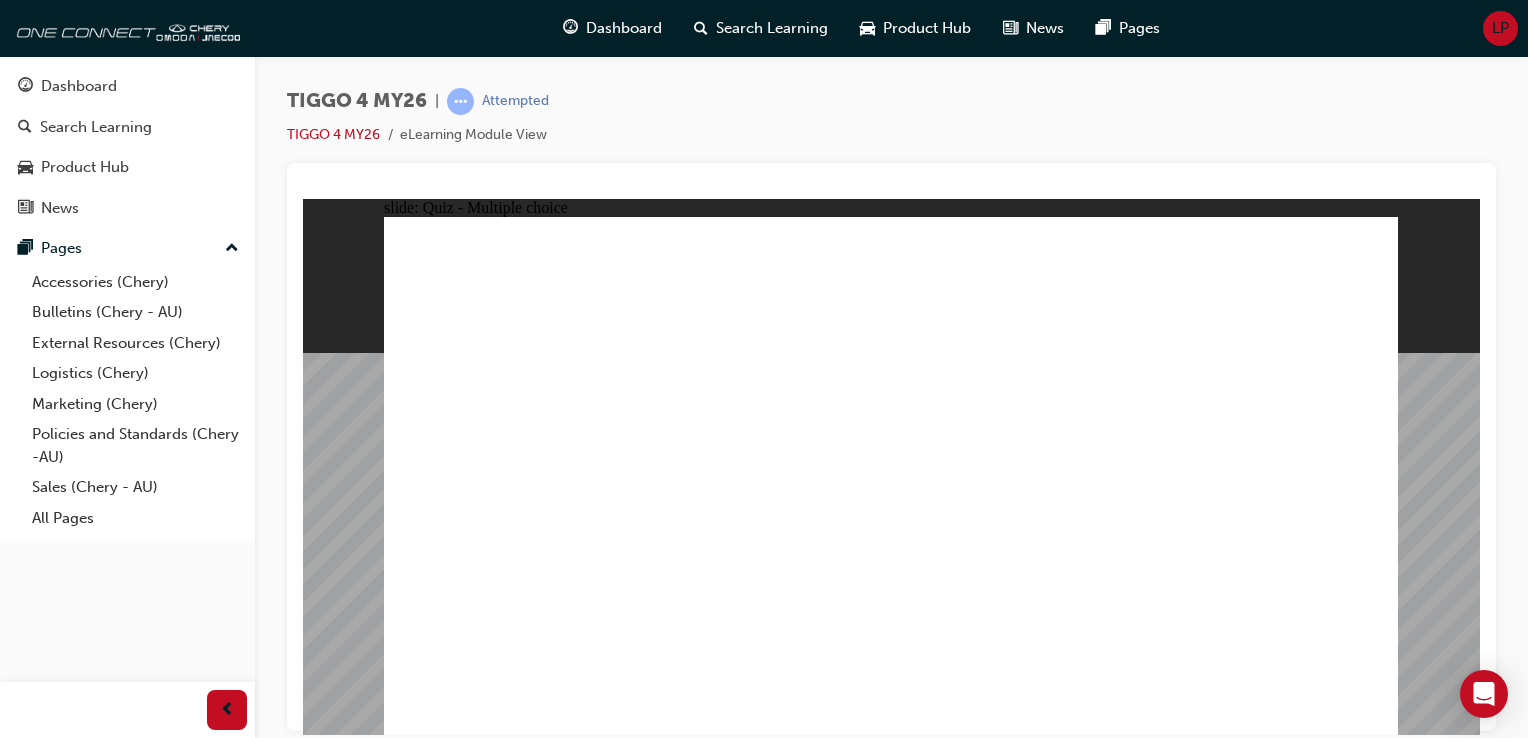 click 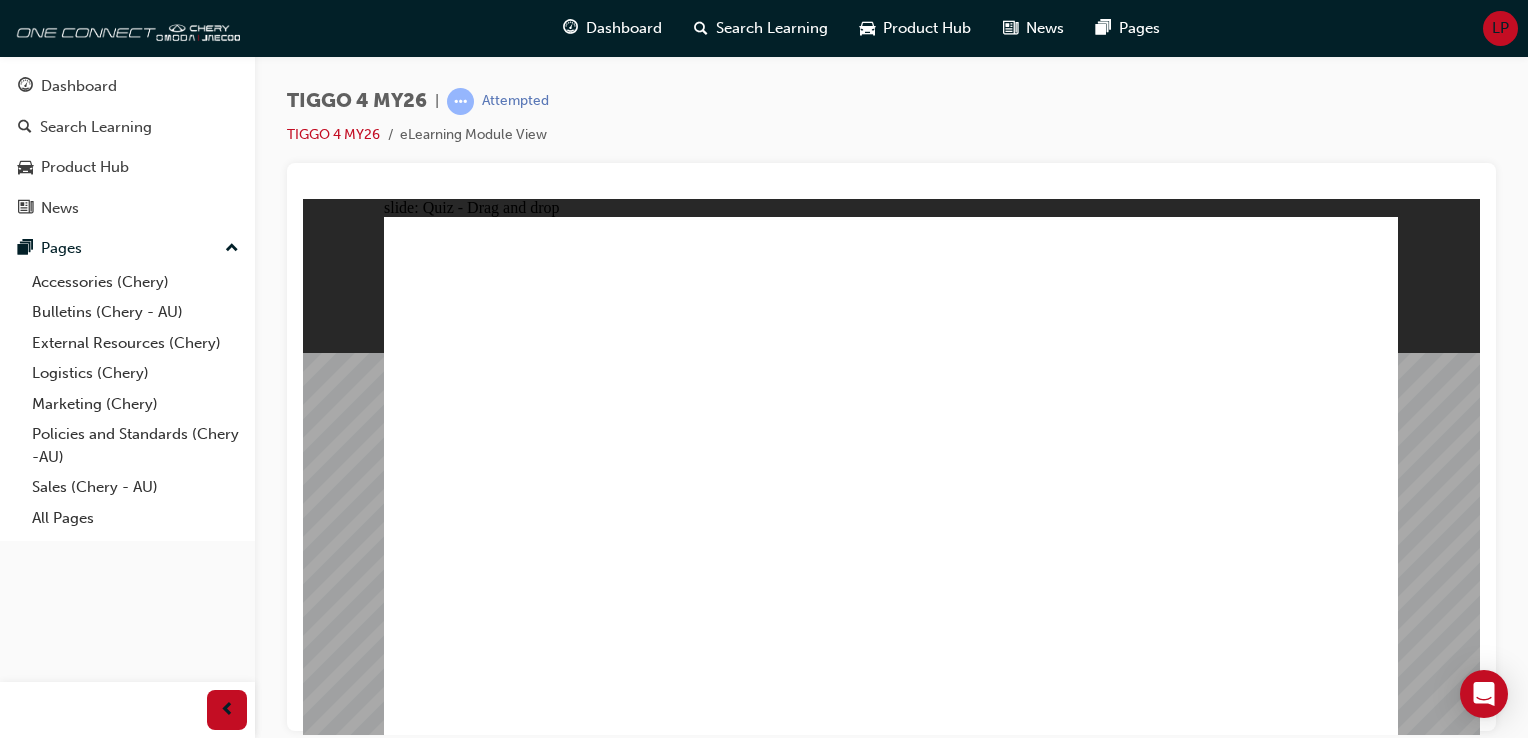 drag, startPoint x: 516, startPoint y: 391, endPoint x: 893, endPoint y: 588, distance: 425.36807 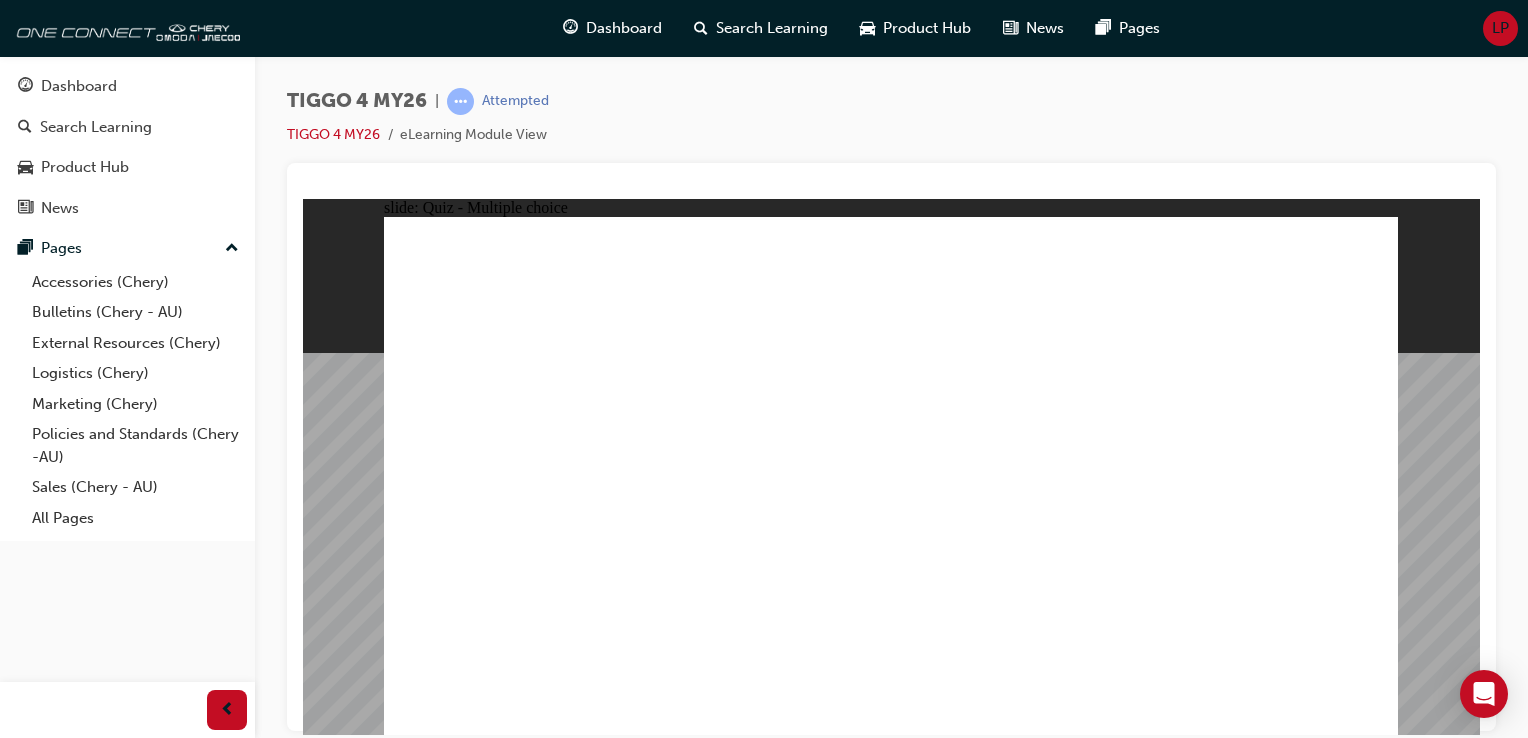 click 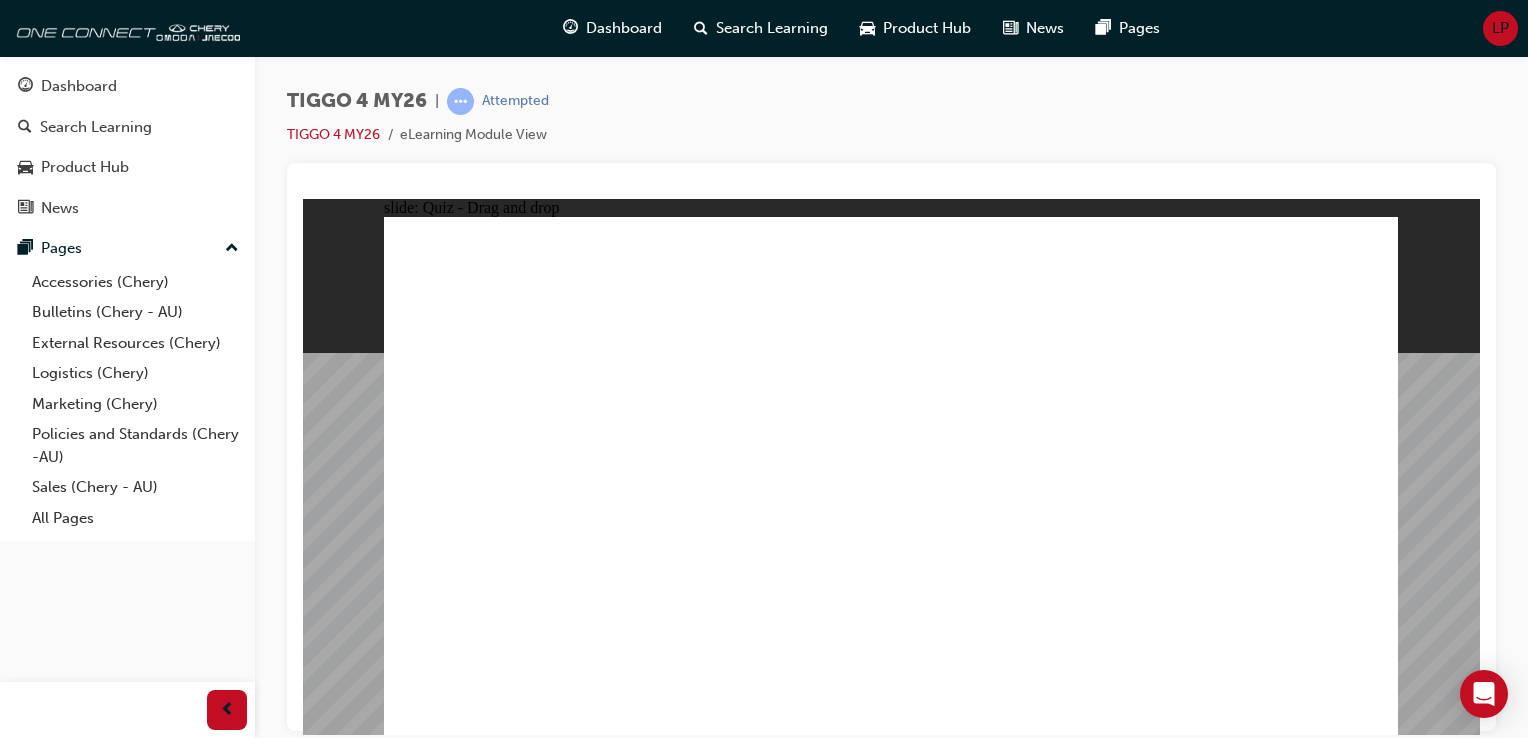 click 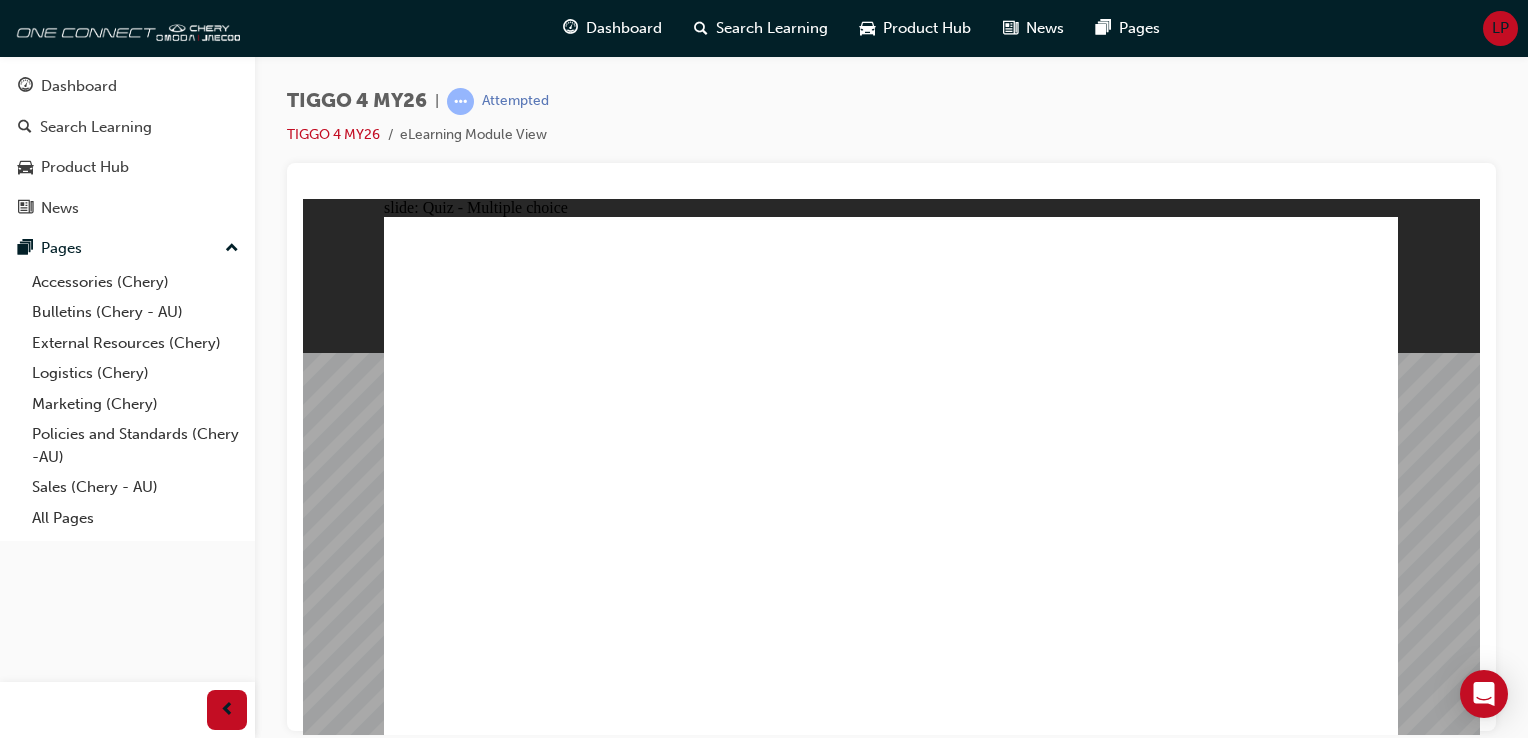 click 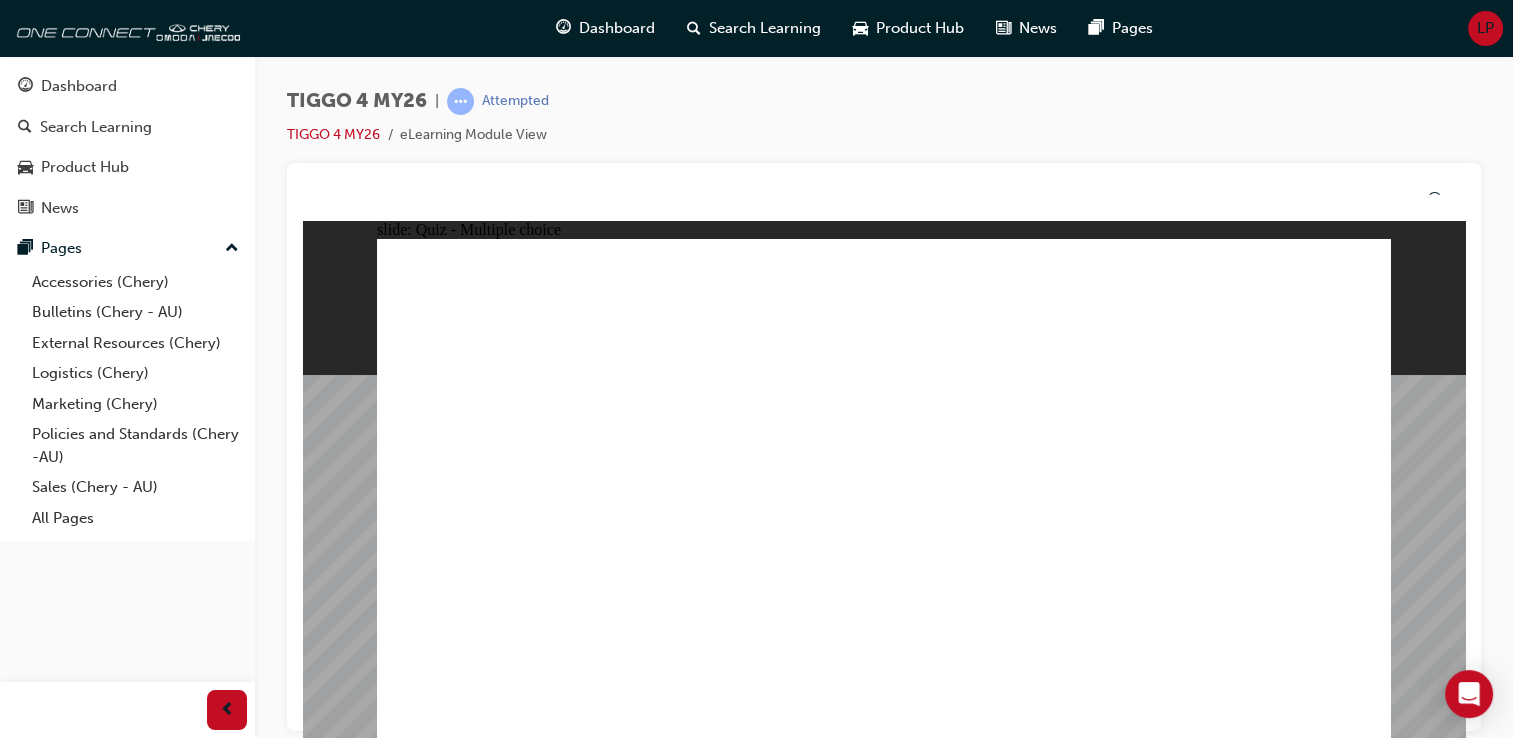 click 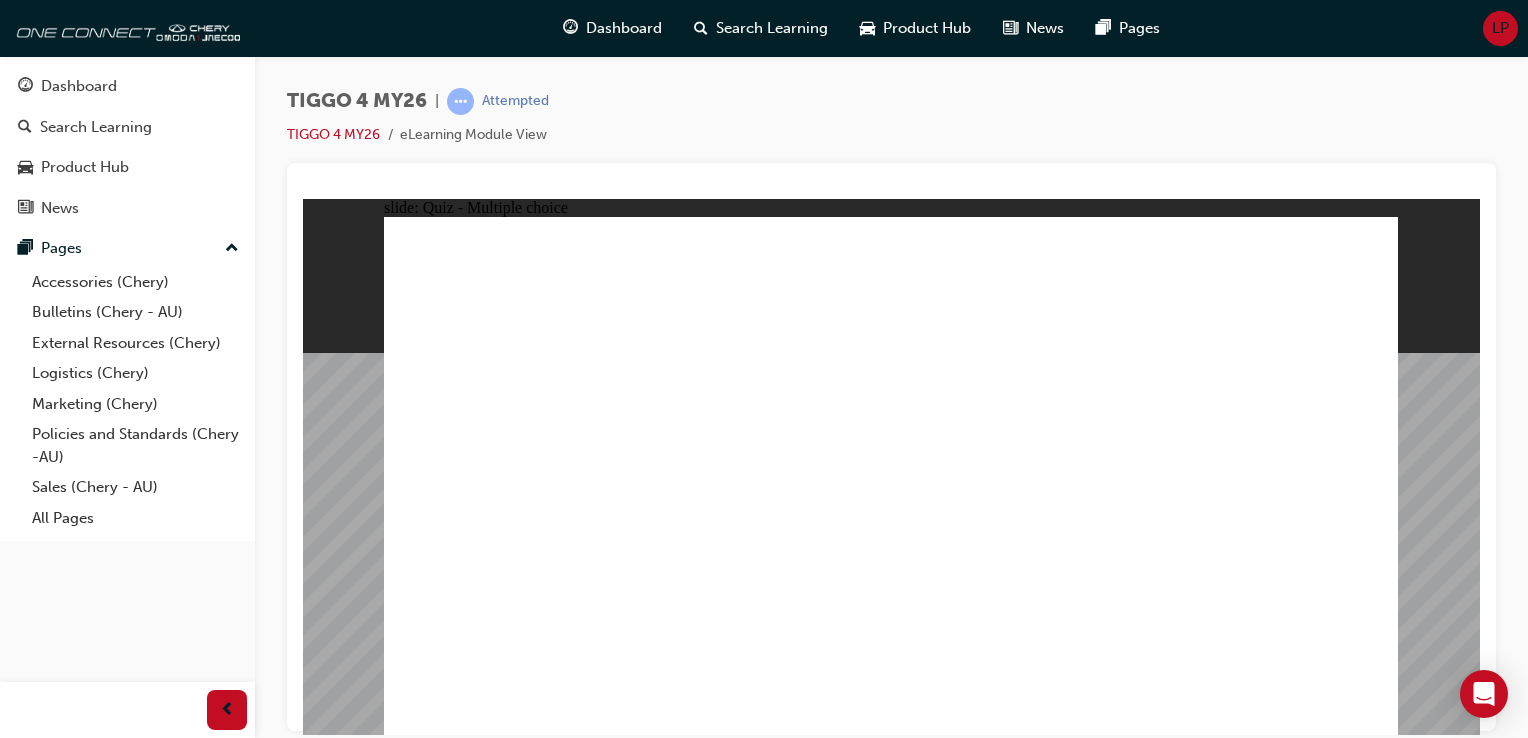 click 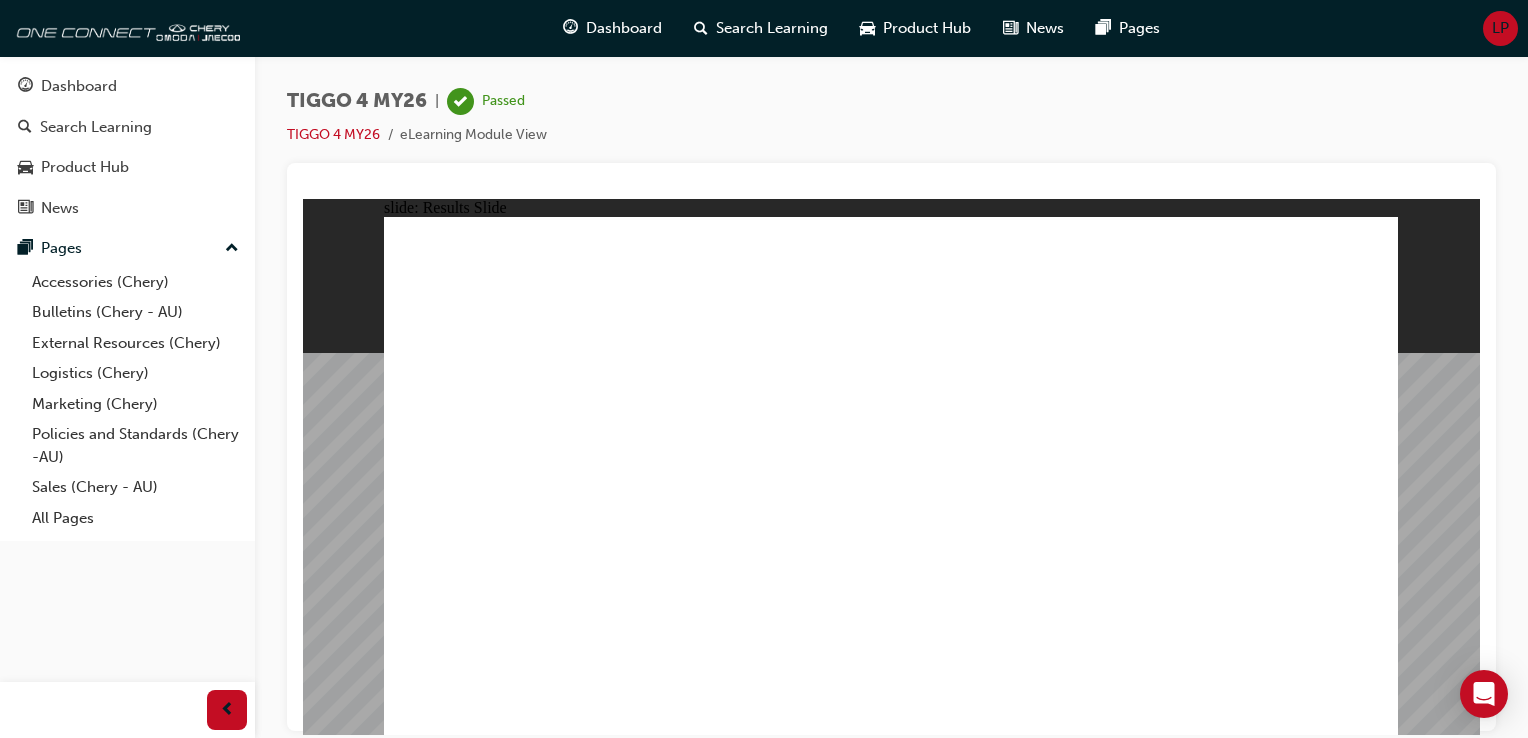 click 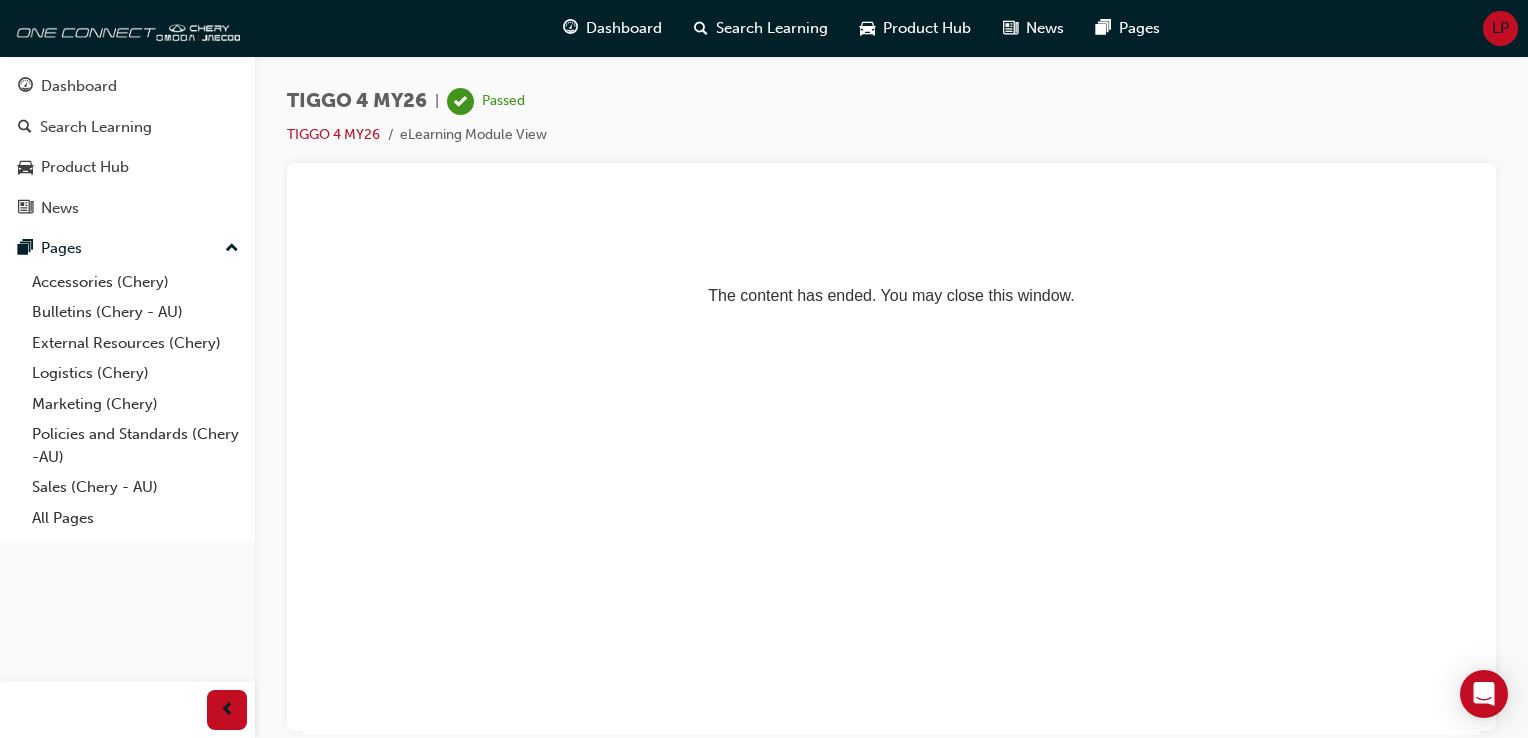 scroll, scrollTop: 0, scrollLeft: 0, axis: both 